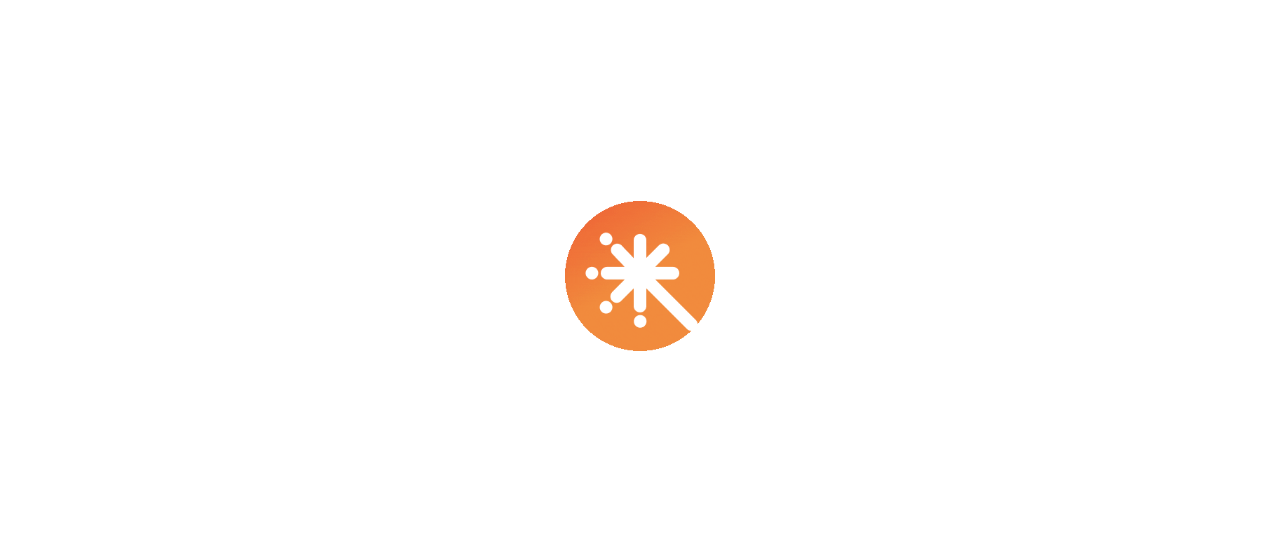 scroll, scrollTop: 0, scrollLeft: 0, axis: both 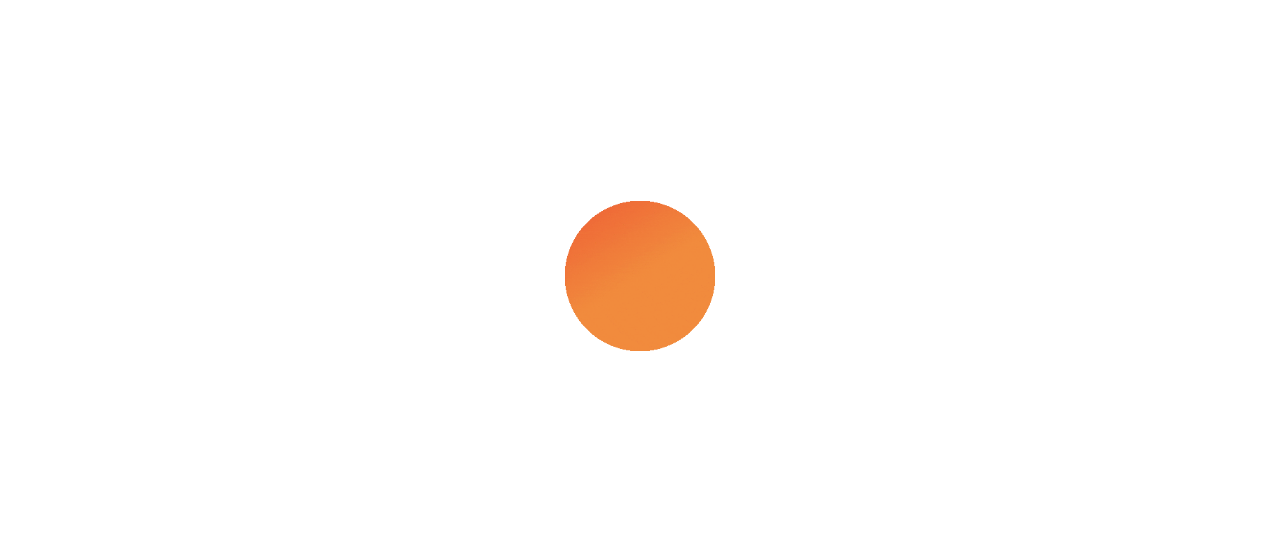select on "****" 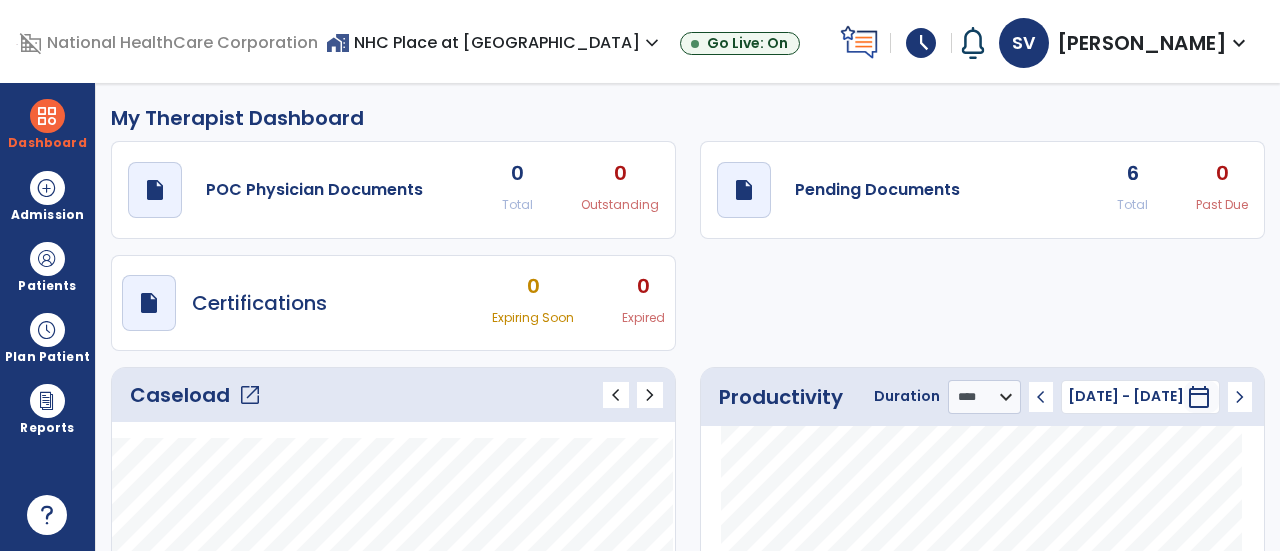 click on "open_in_new" 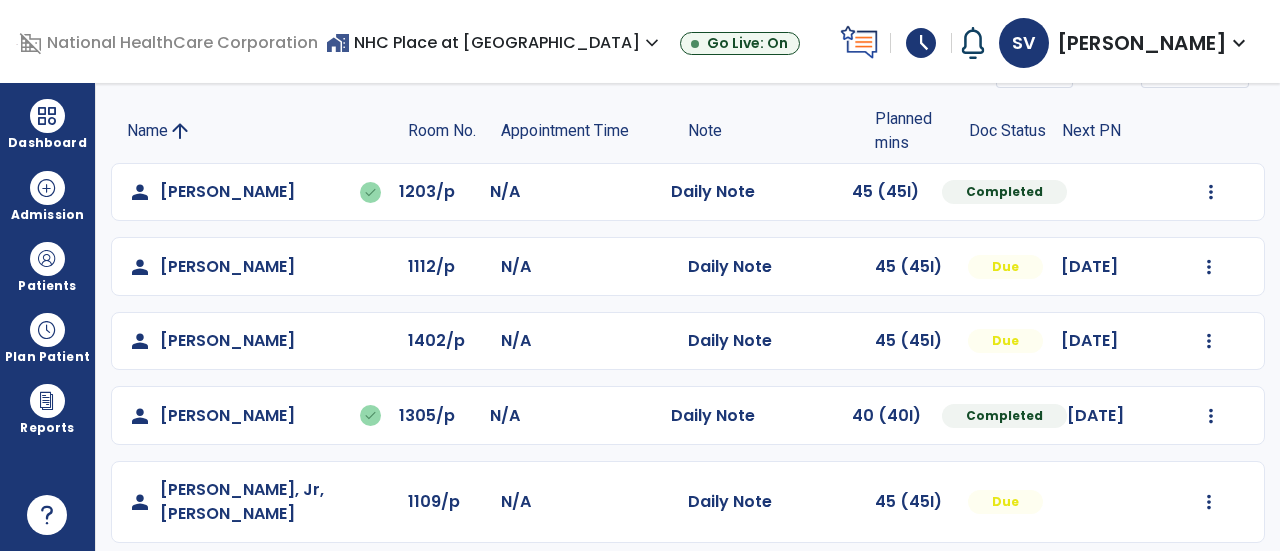 scroll, scrollTop: 118, scrollLeft: 0, axis: vertical 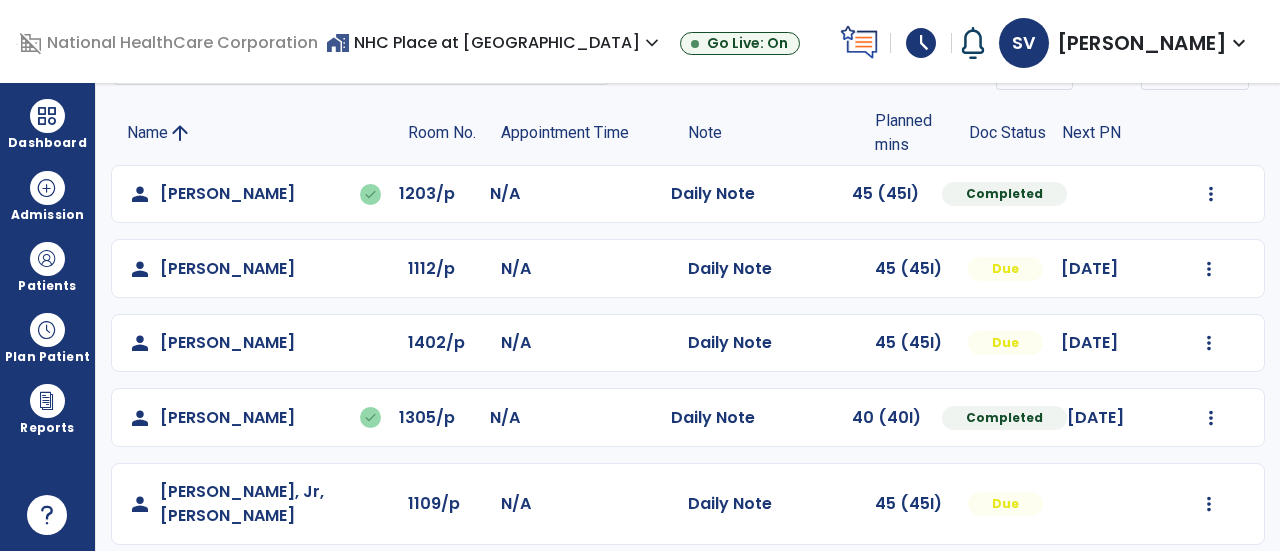 click on "person   [PERSON_NAME]   done  1305/p N/A  Daily Note   40 (40I)  Completed [DATE]  Undo Visit Status   Reset Note   Open Document   G + C Mins" 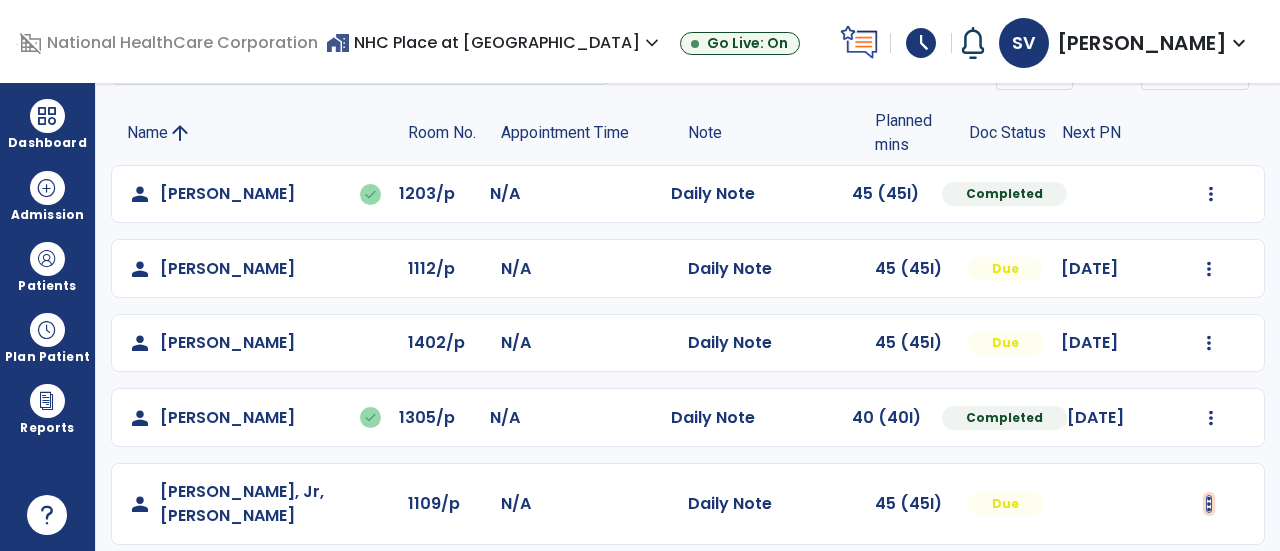 click at bounding box center [1211, 194] 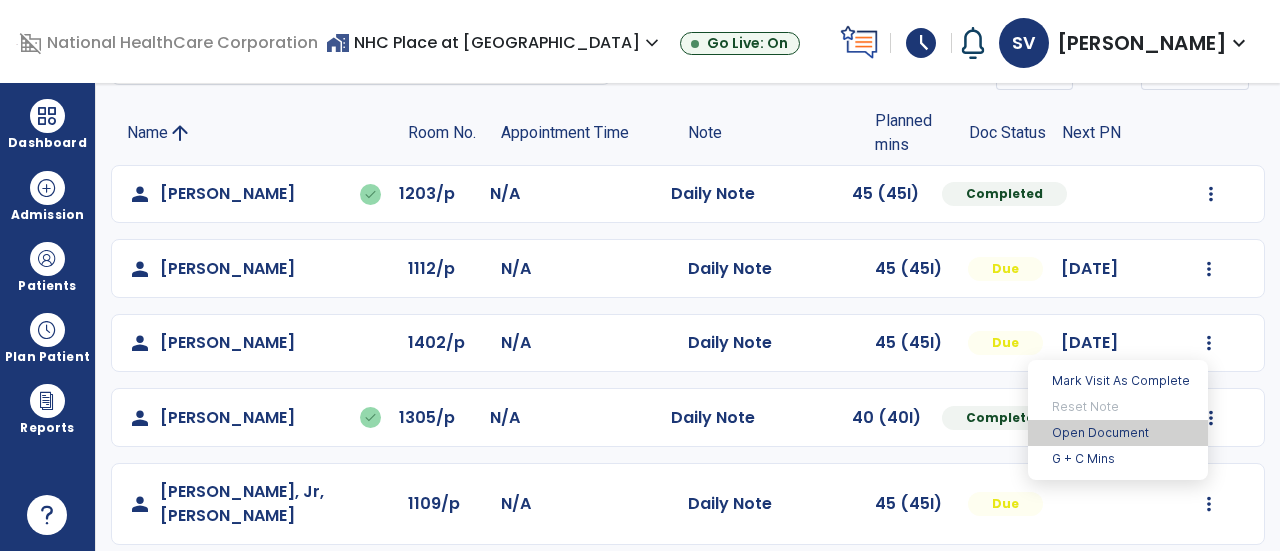 click on "Open Document" at bounding box center (1118, 433) 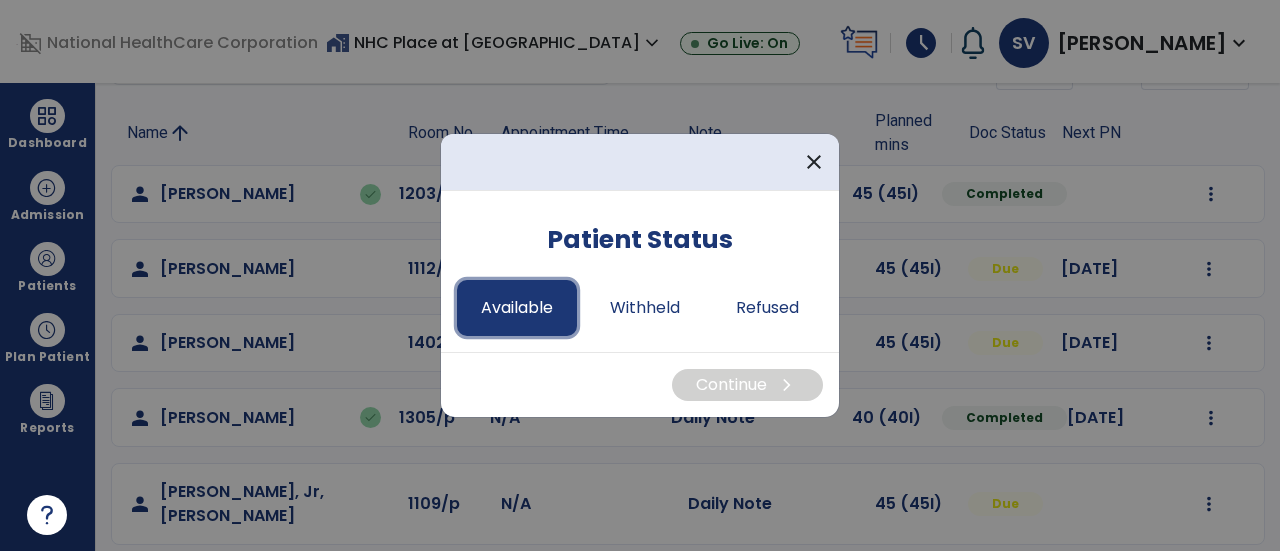 click on "Available" at bounding box center [517, 308] 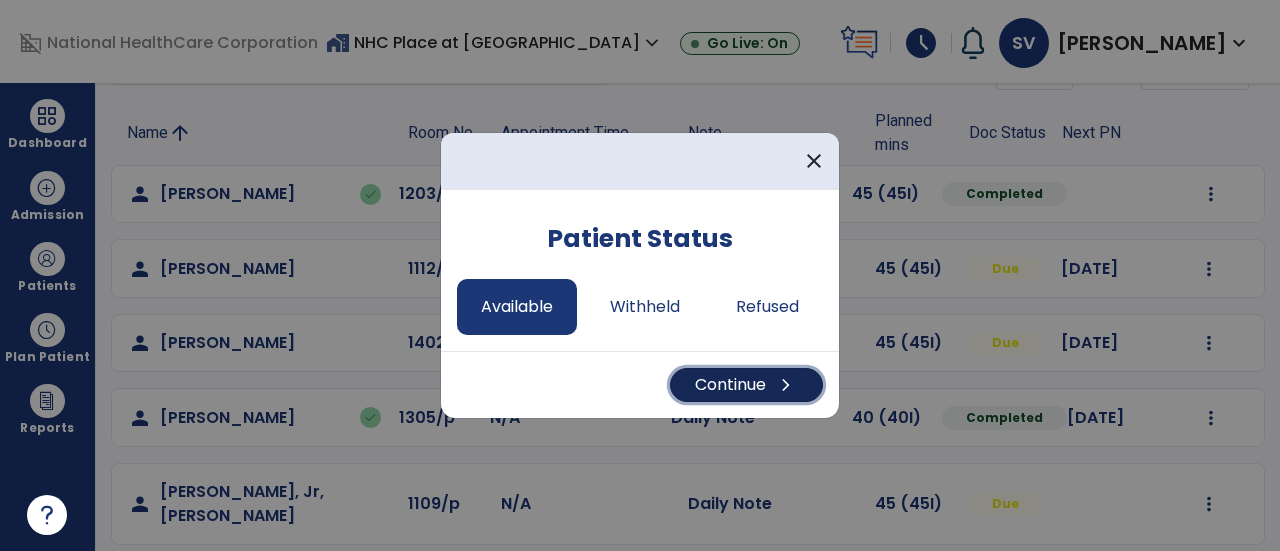 click on "Continue   chevron_right" at bounding box center [746, 385] 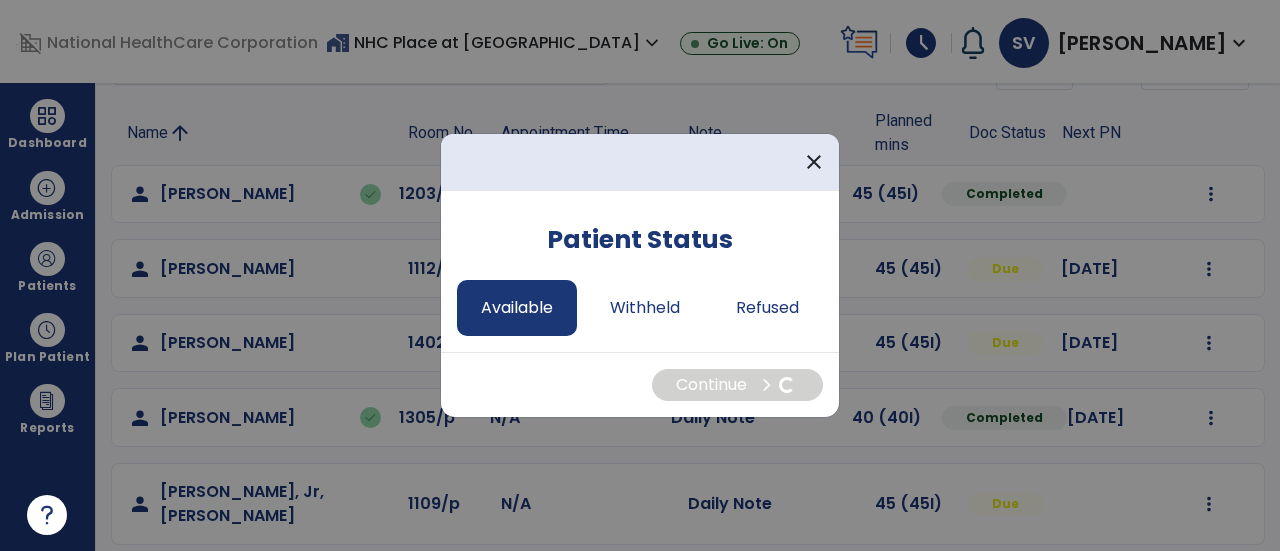 select on "*" 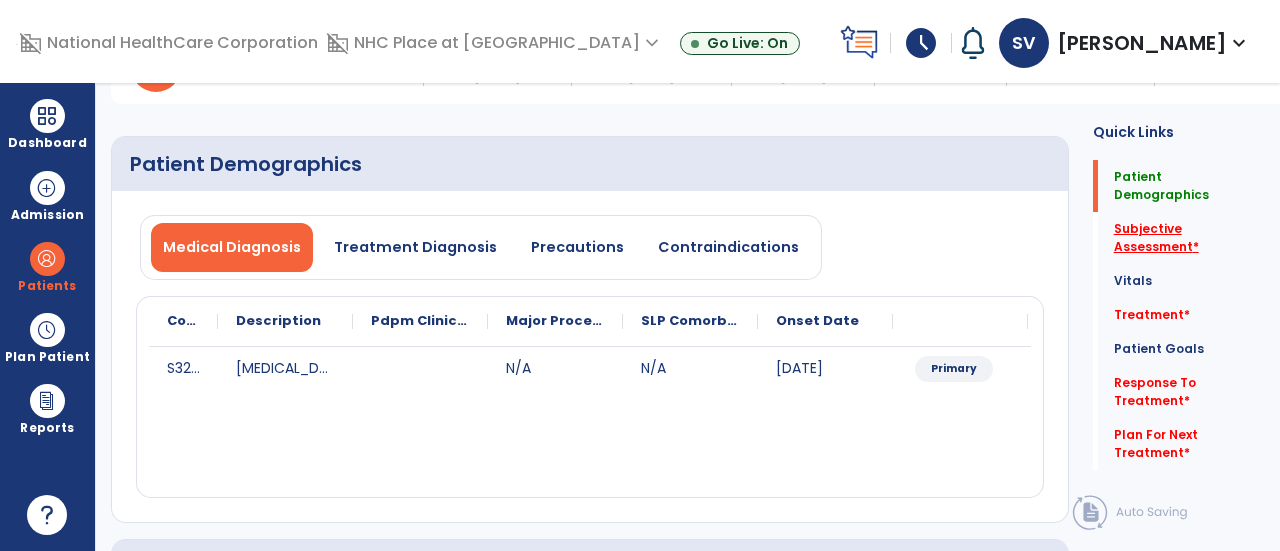 click on "Subjective Assessment   *" 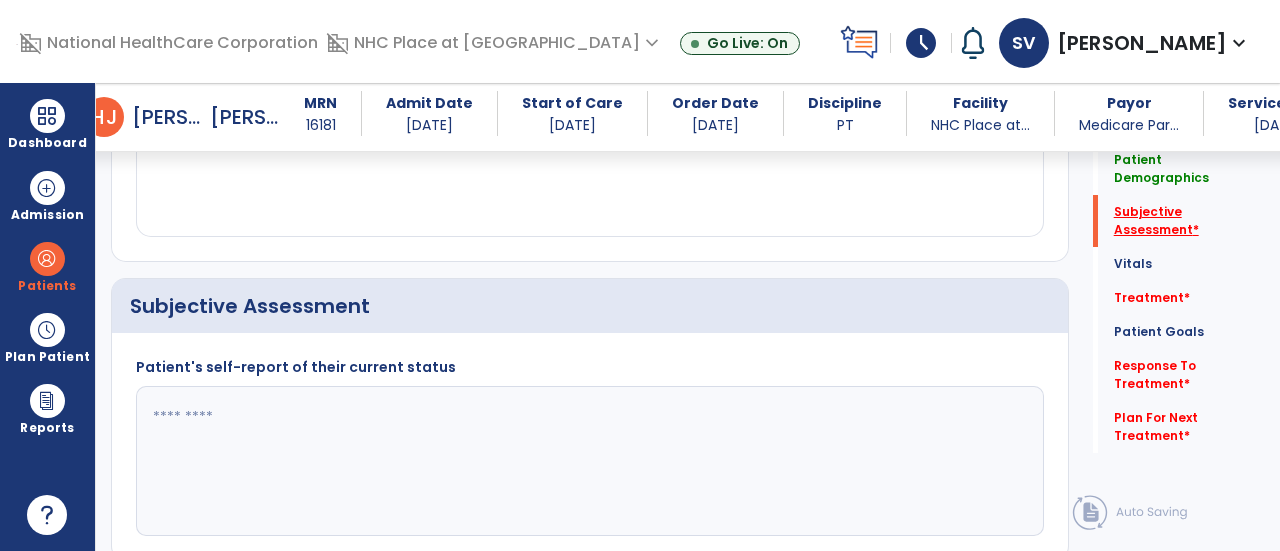 scroll, scrollTop: 479, scrollLeft: 0, axis: vertical 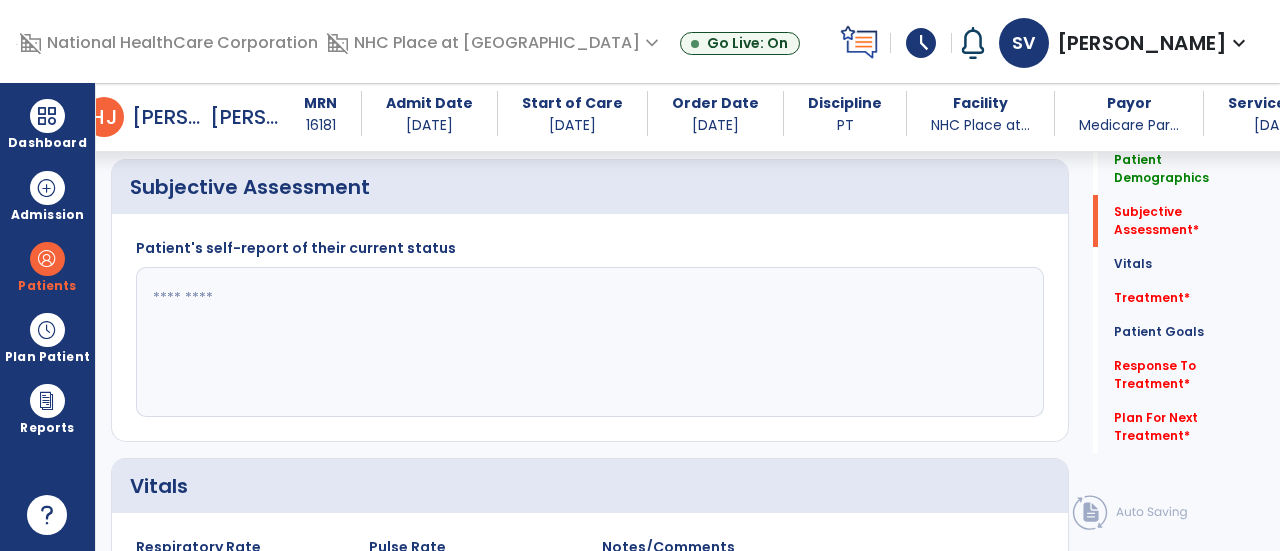 click 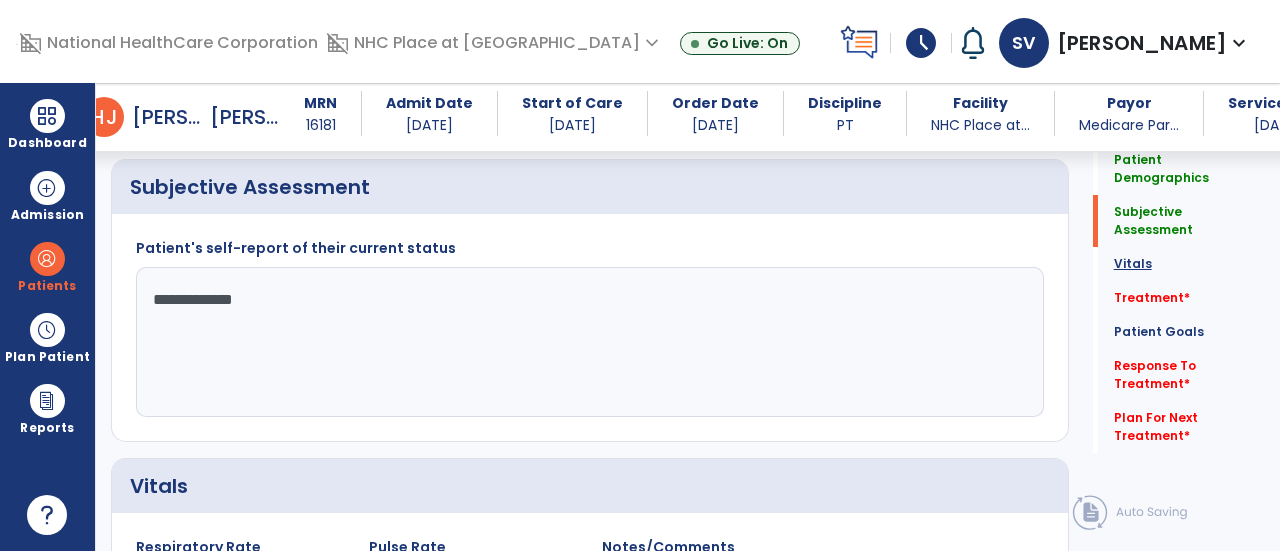 type on "**********" 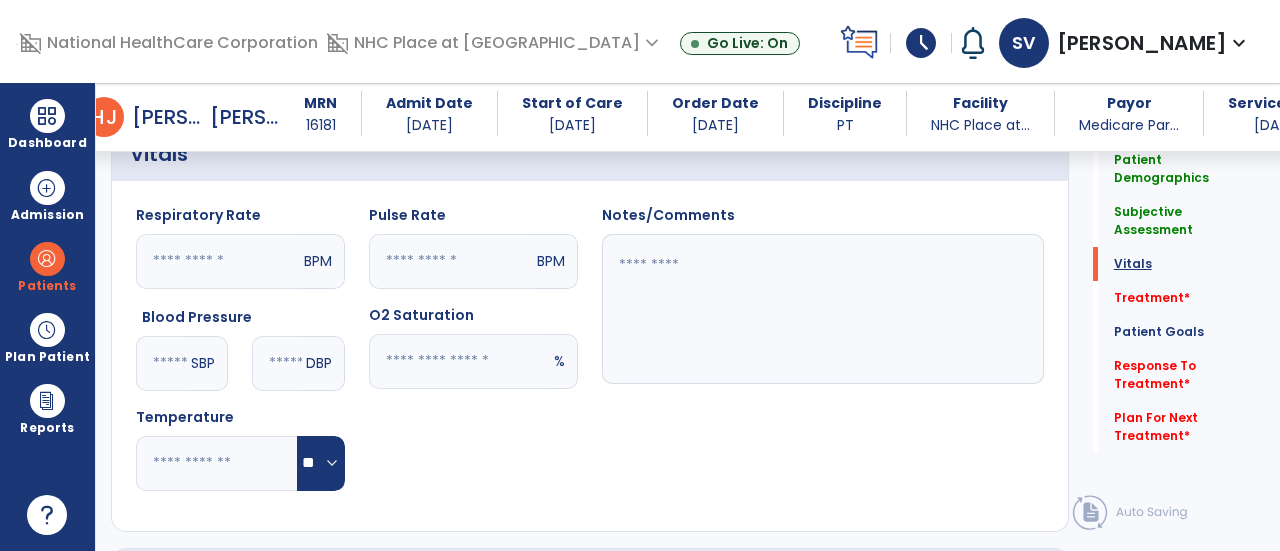 scroll, scrollTop: 820, scrollLeft: 0, axis: vertical 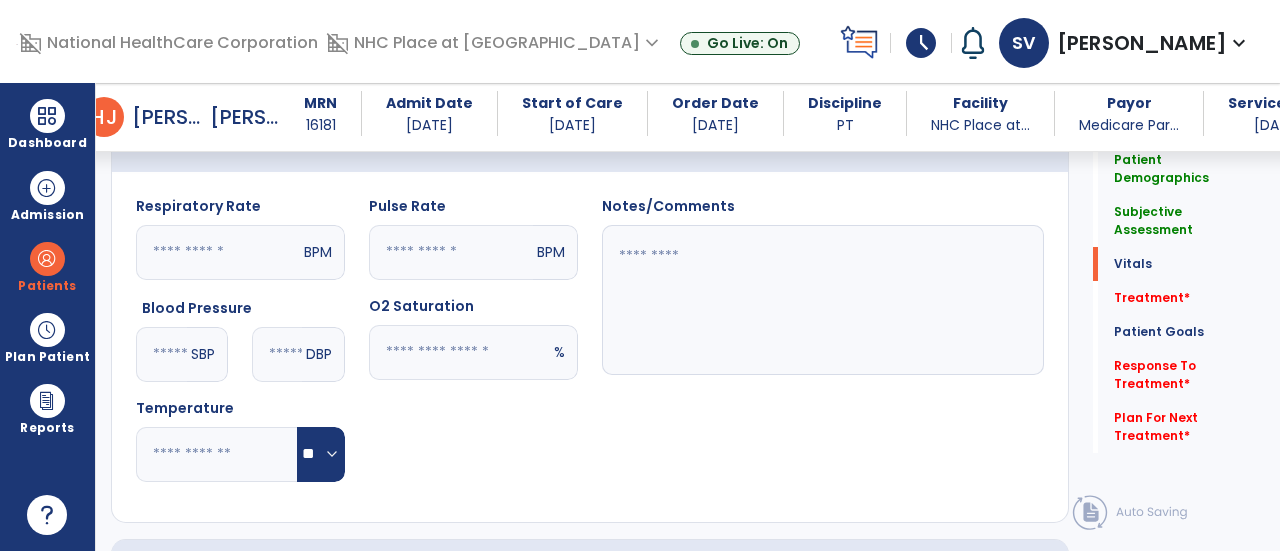 click 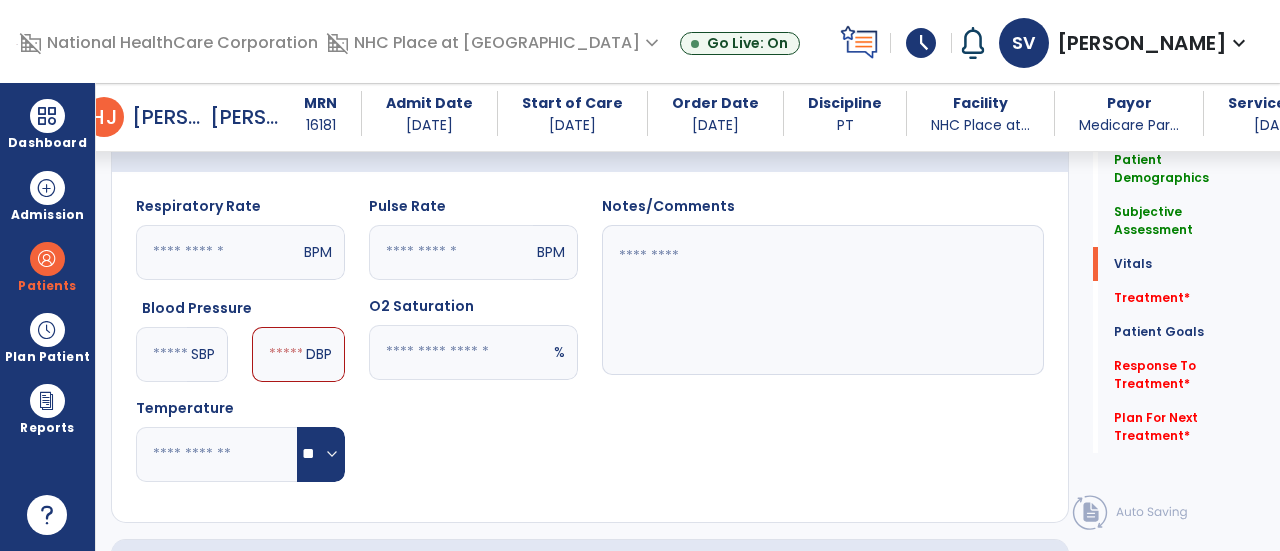 type on "***" 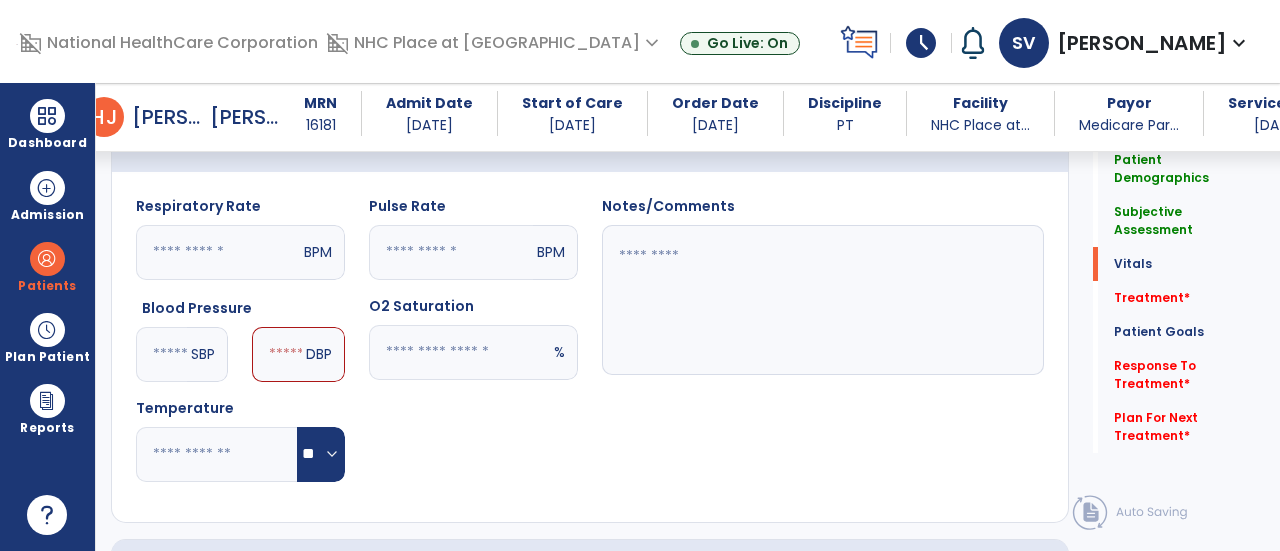 click on "DBP" 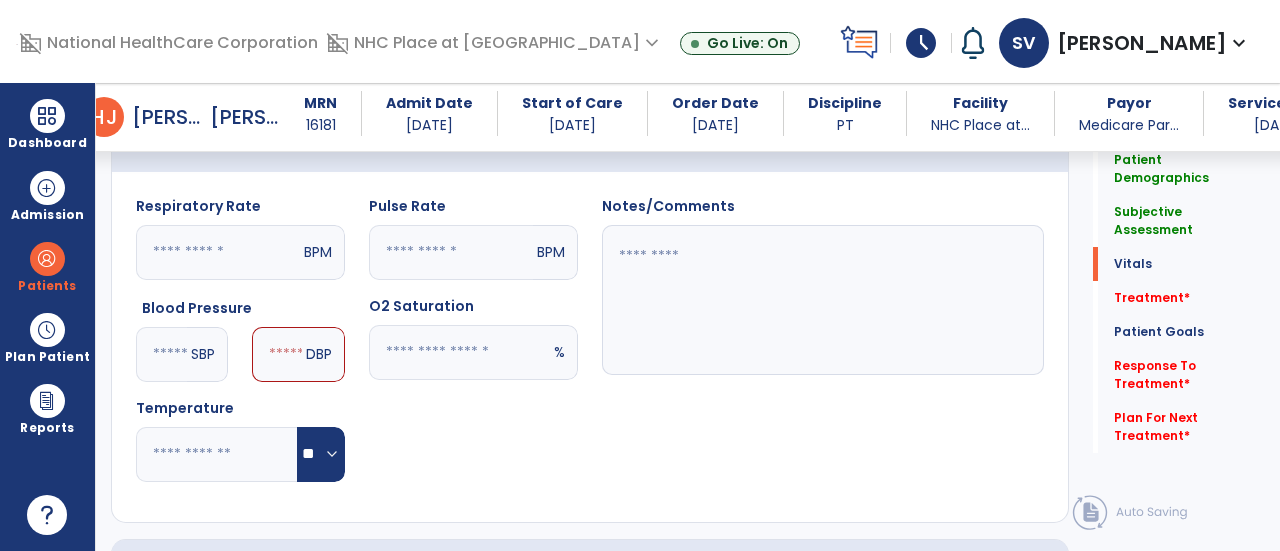 click 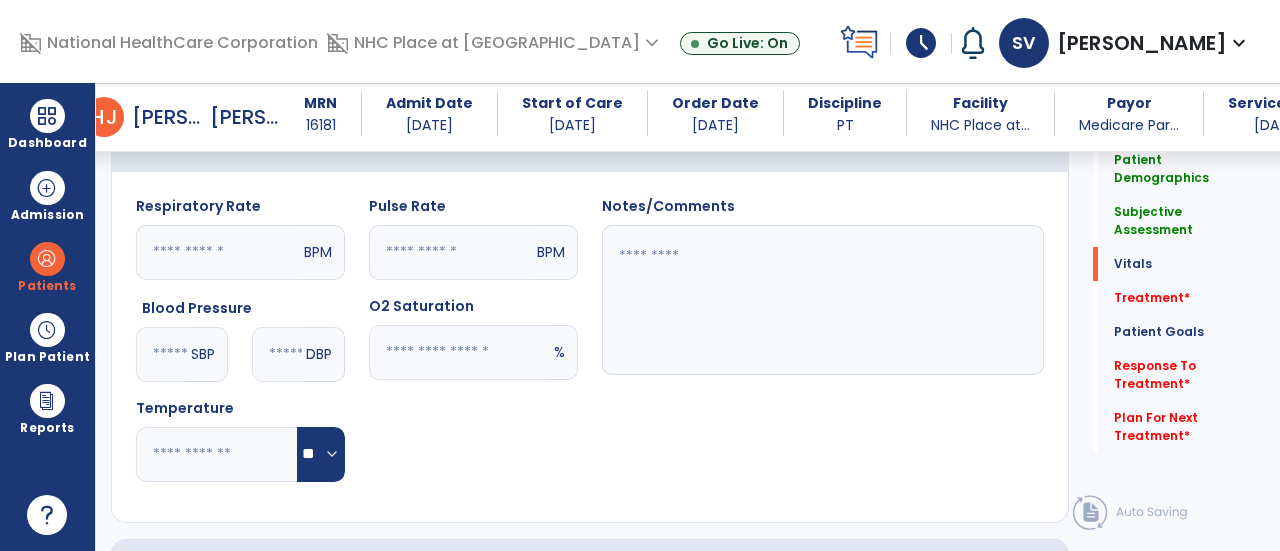 type on "**" 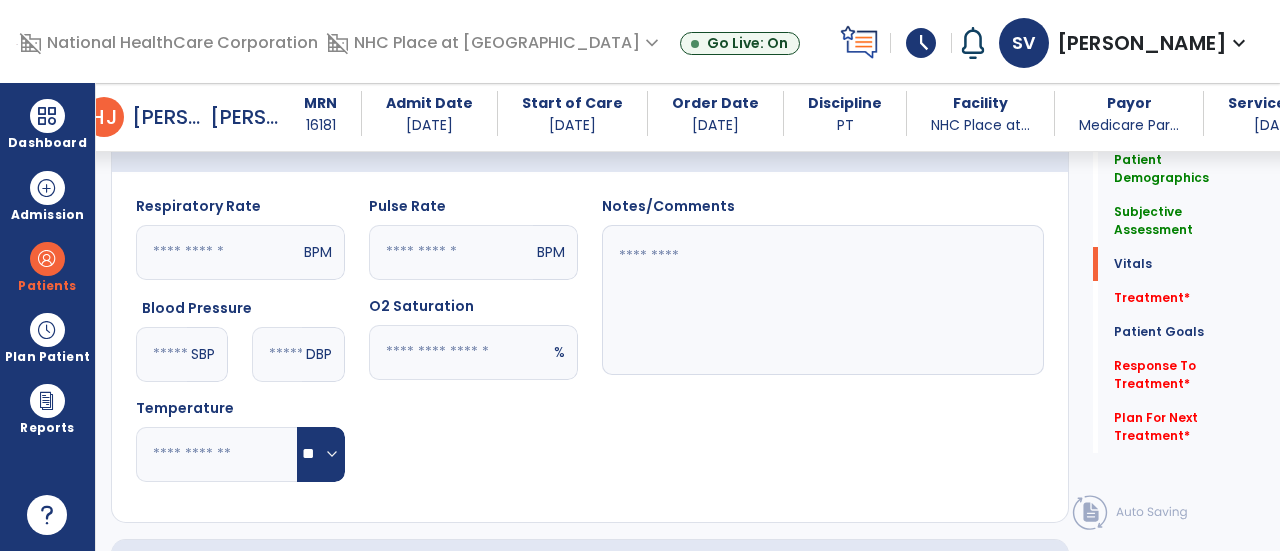 click on "***" 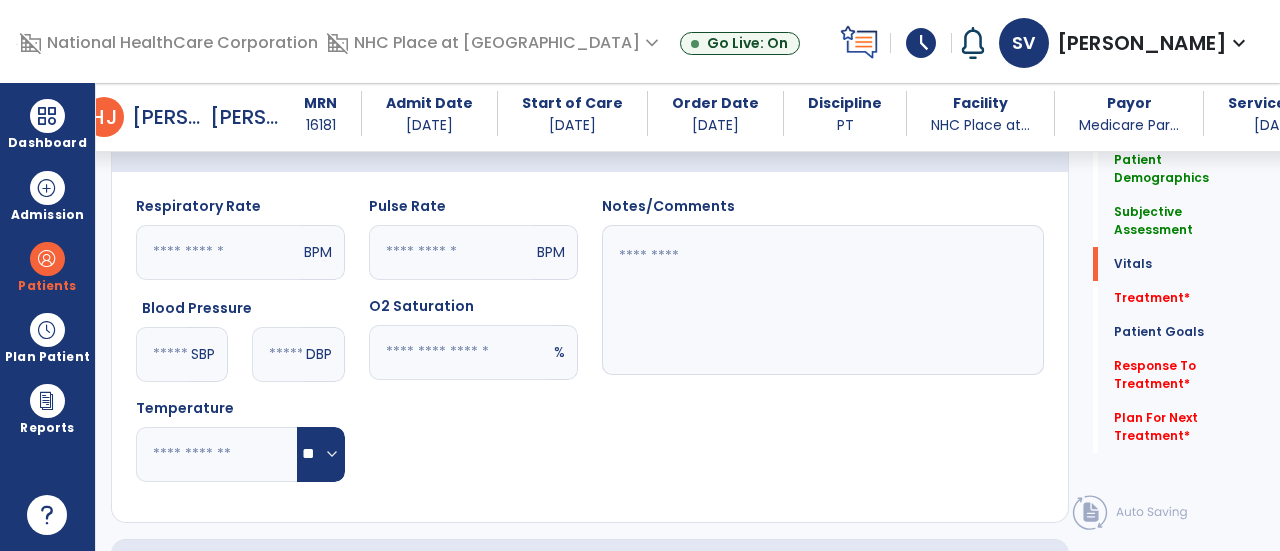 type on "*" 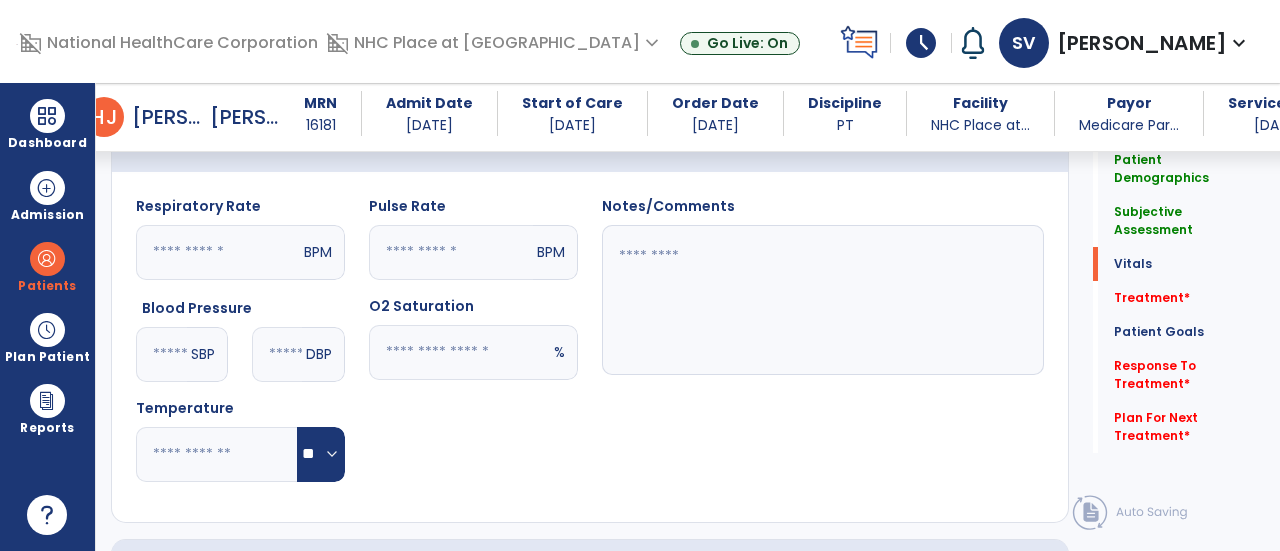 type on "***" 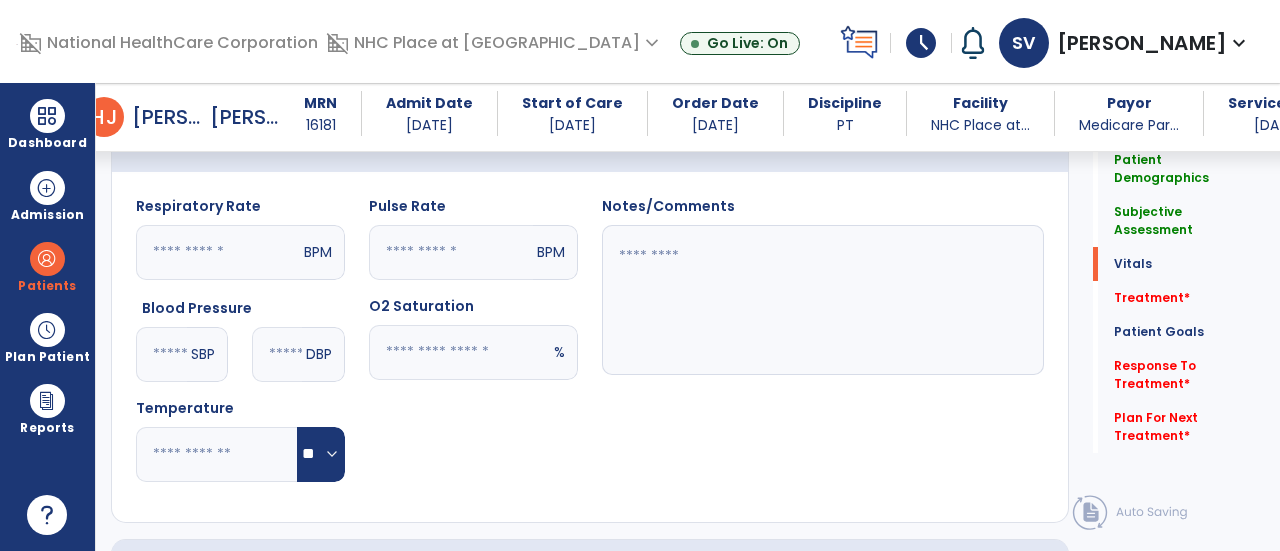 click on "**" 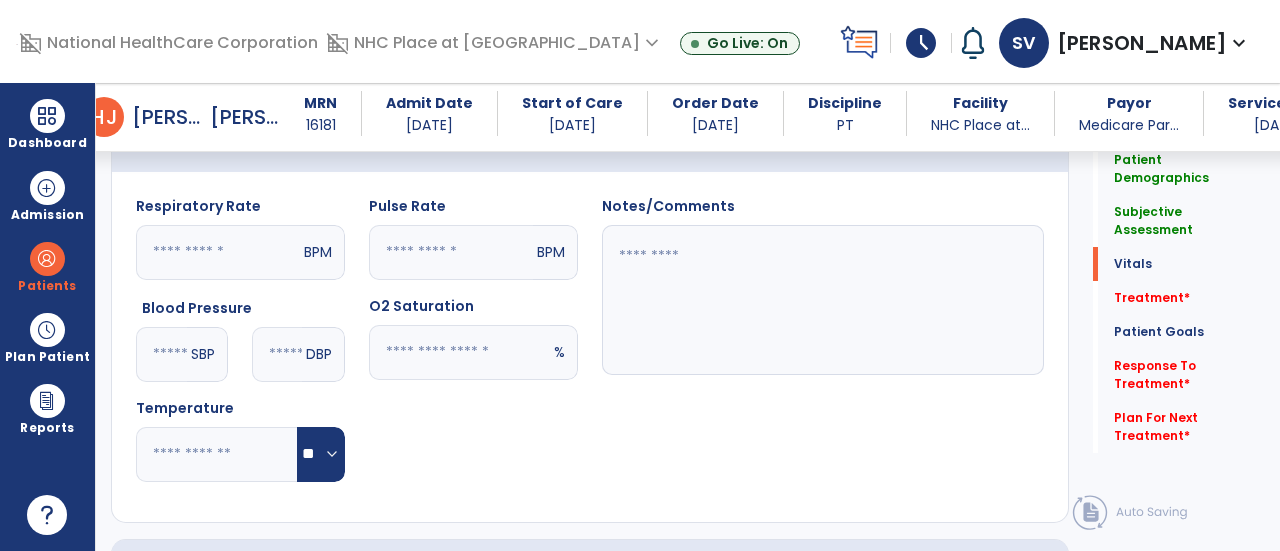 click 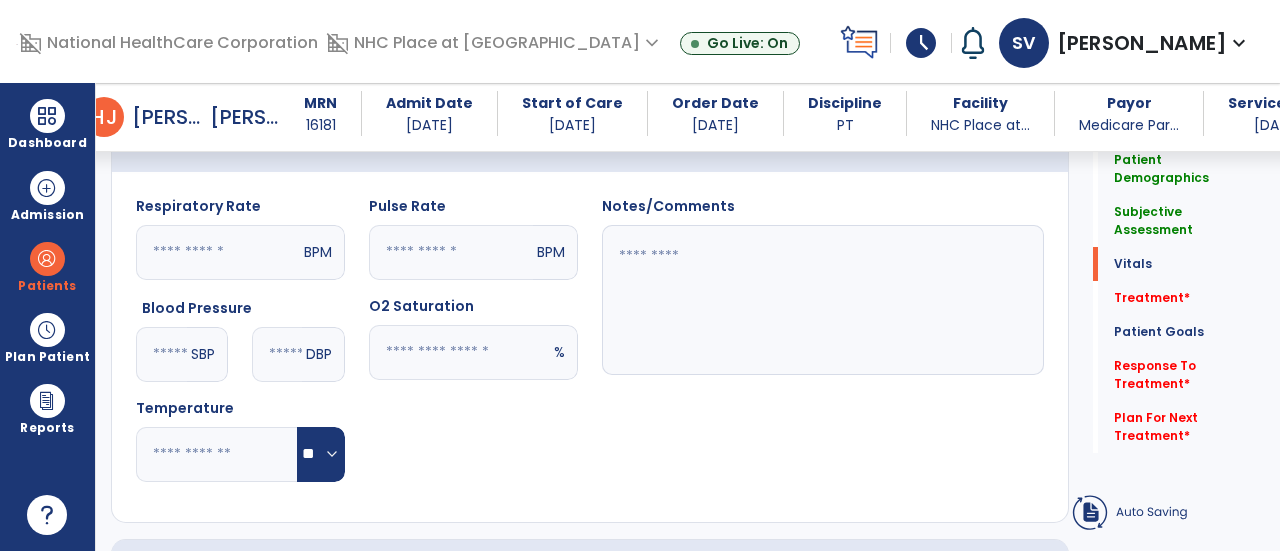 click 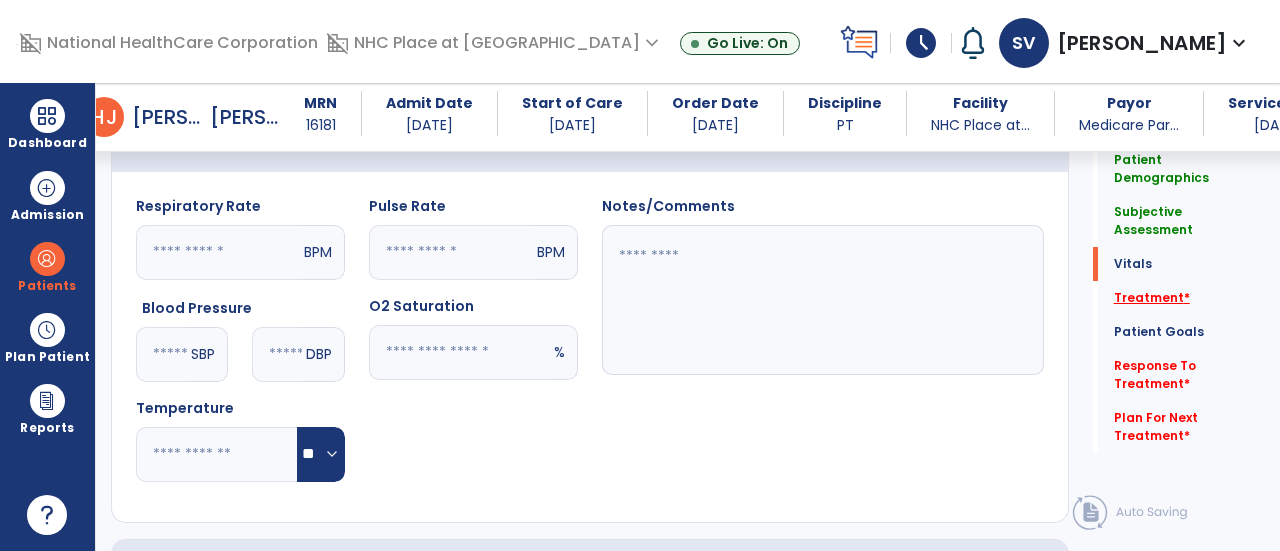 type on "**" 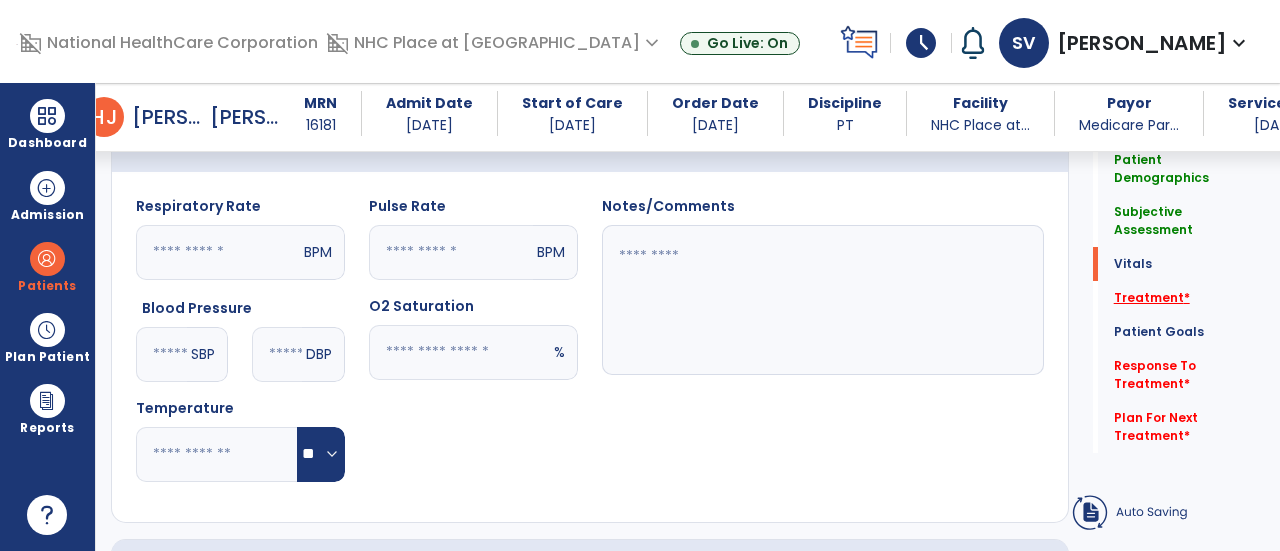 click on "Treatment   *" 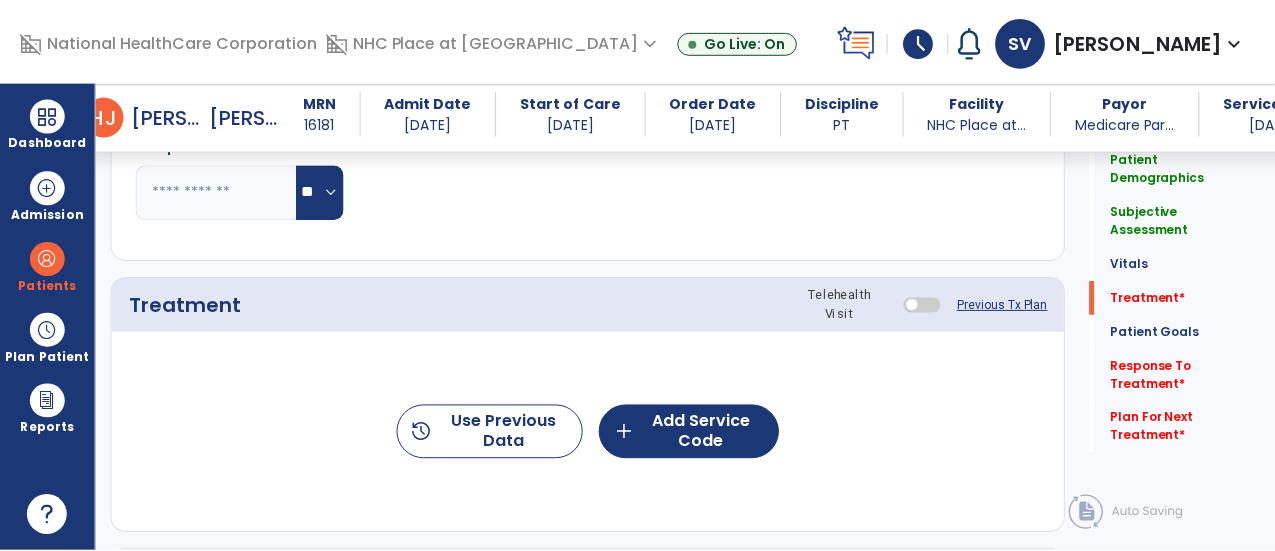 scroll, scrollTop: 1167, scrollLeft: 0, axis: vertical 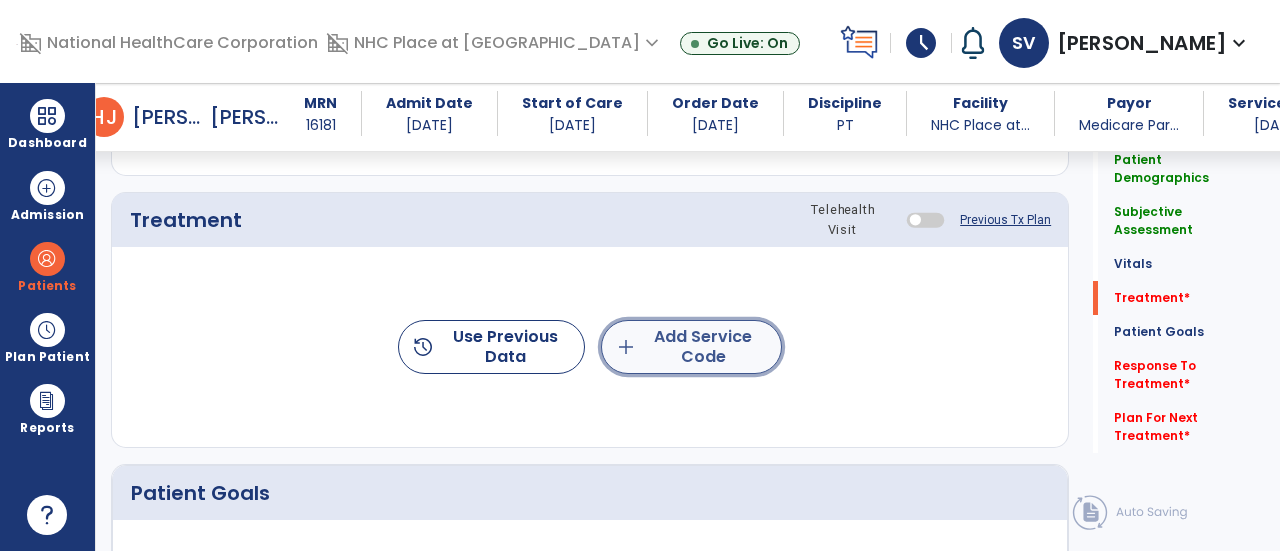 click on "add  Add Service Code" 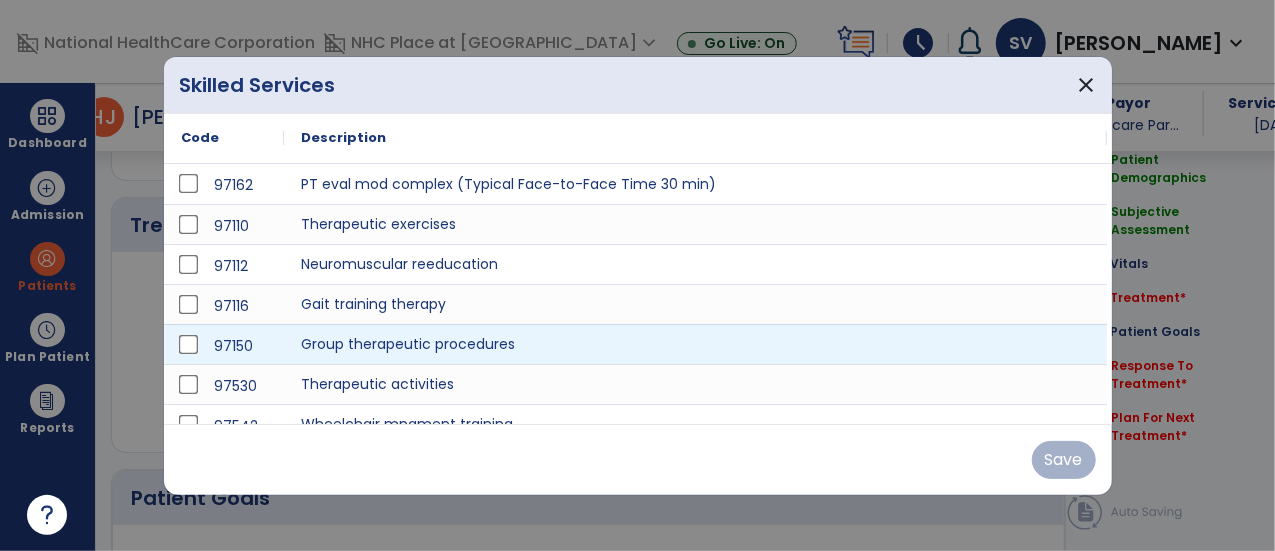 scroll, scrollTop: 1167, scrollLeft: 0, axis: vertical 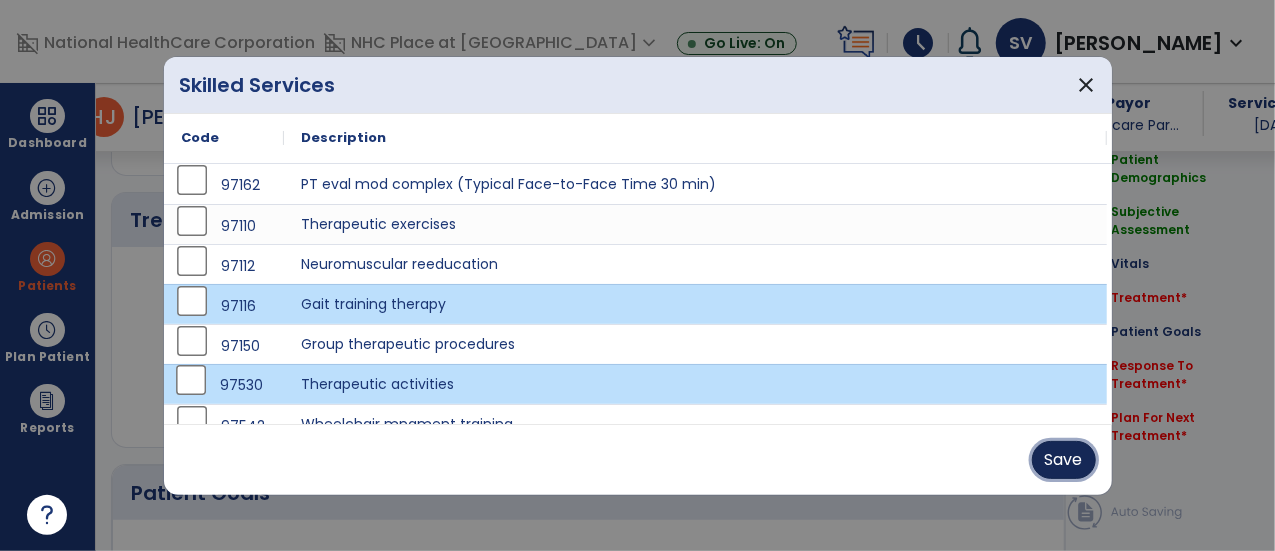 click on "Save" at bounding box center (1064, 460) 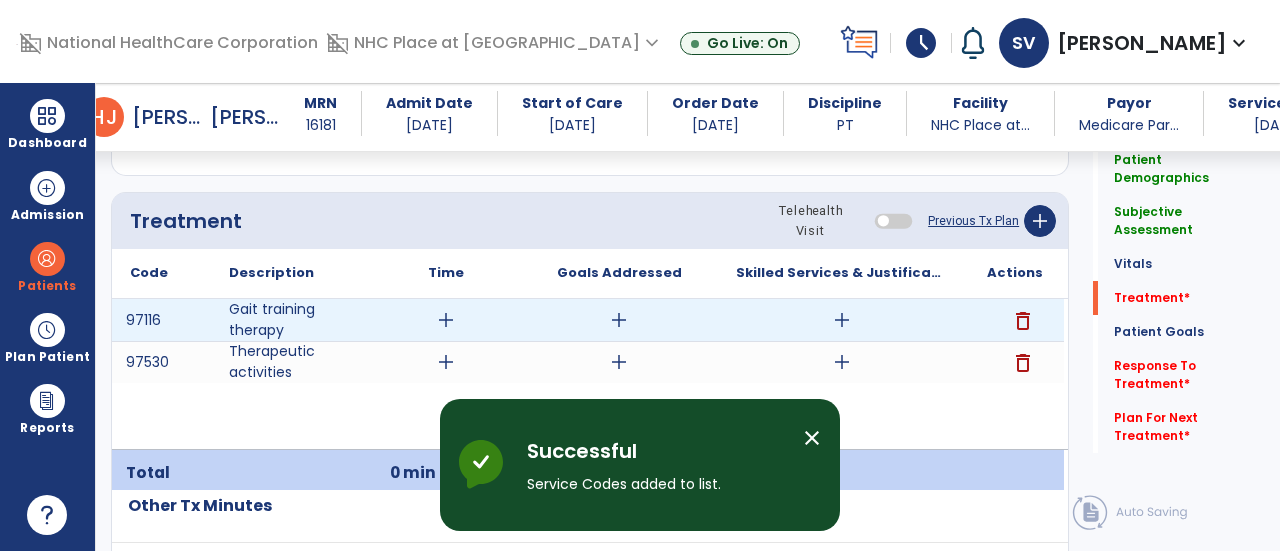 click on "add" at bounding box center (446, 320) 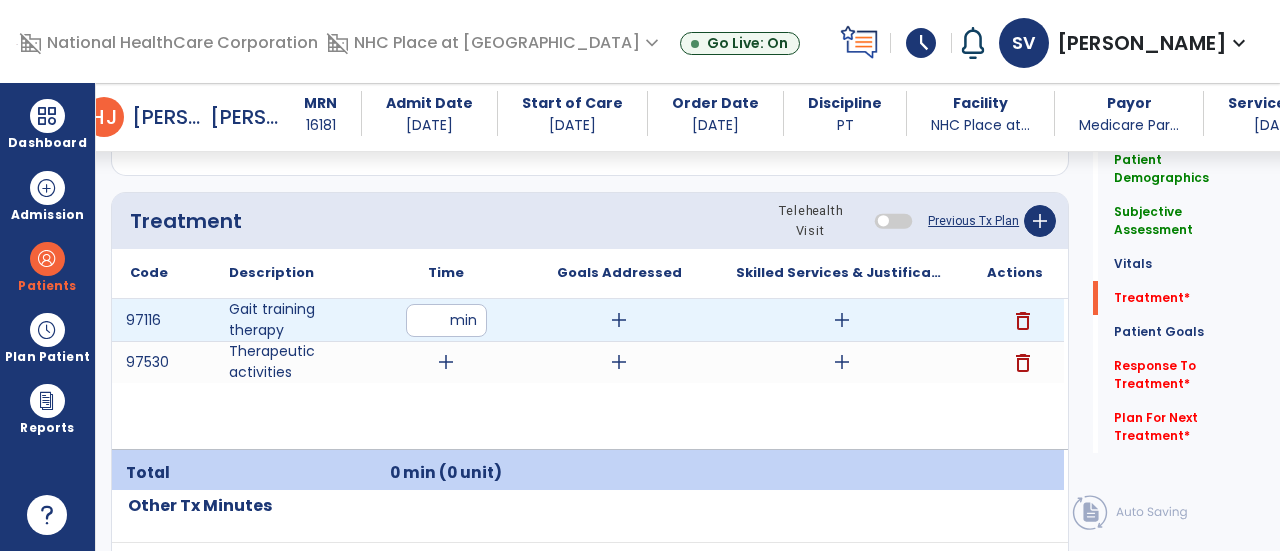 type on "**" 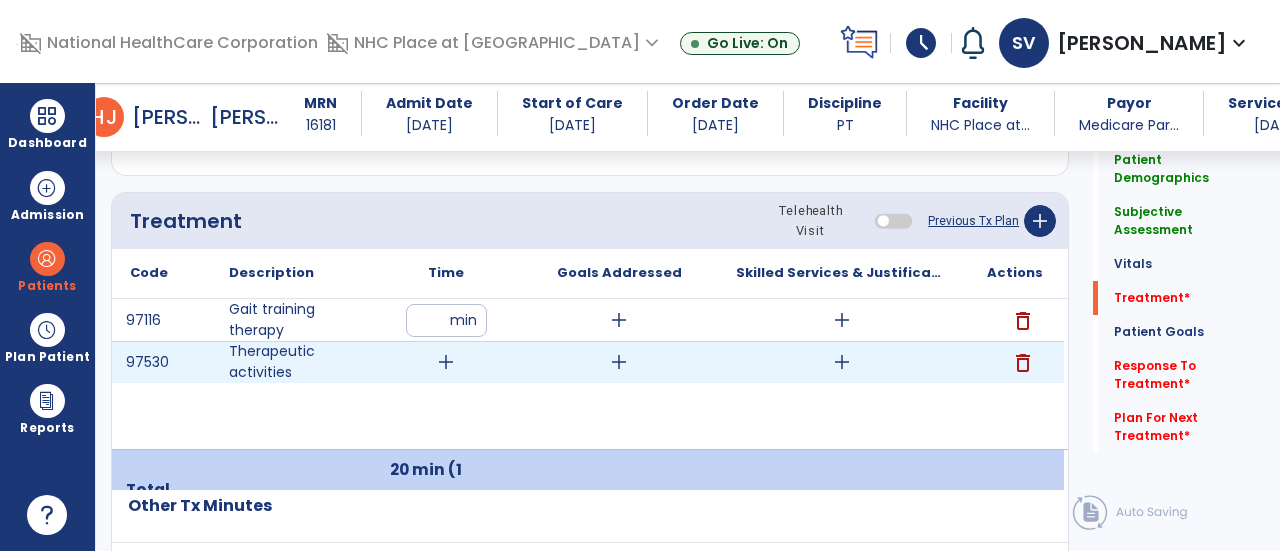 click on "add" at bounding box center (446, 362) 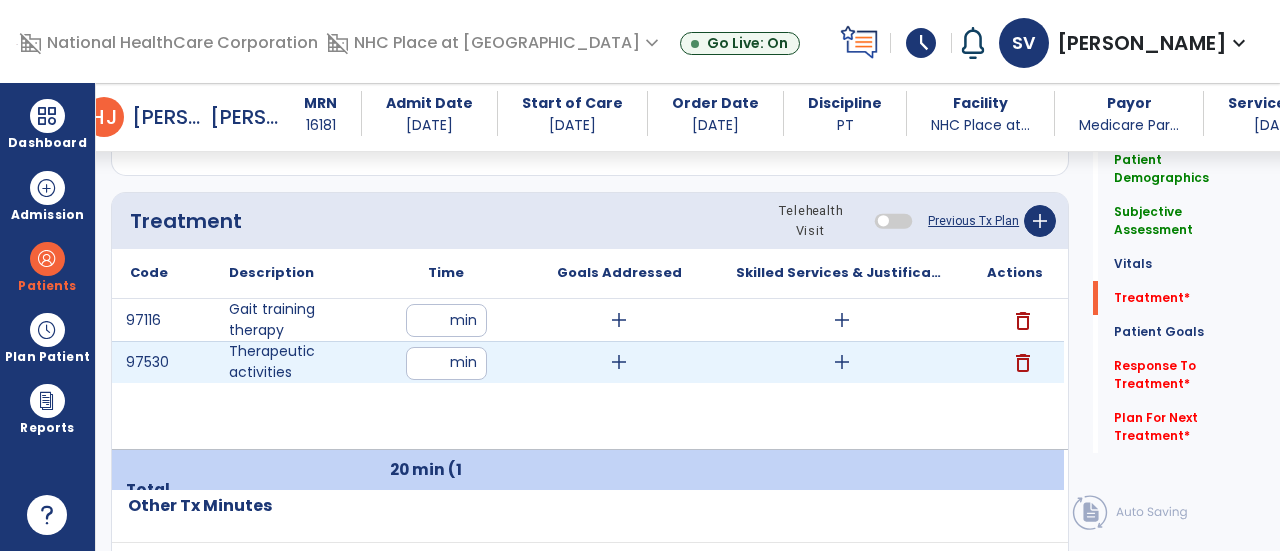 type on "**" 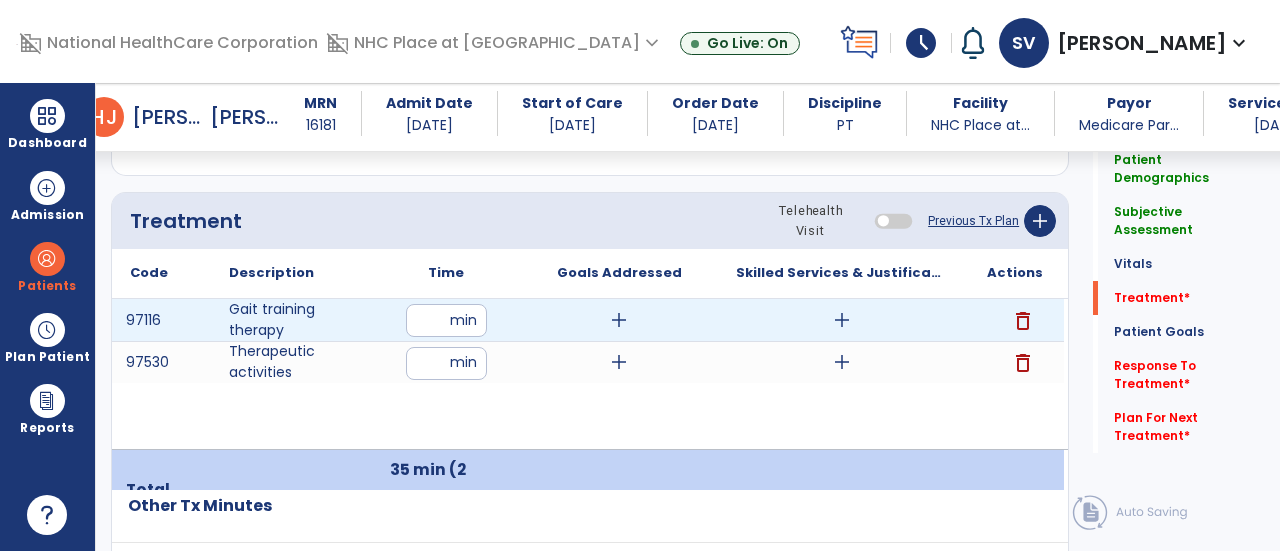 click on "**" at bounding box center (446, 320) 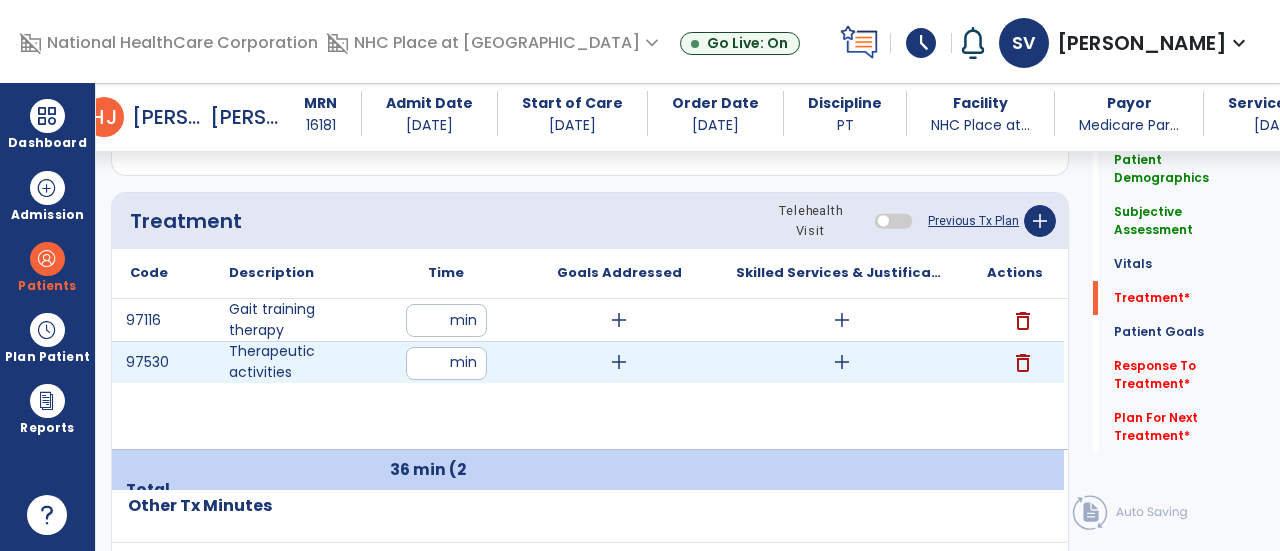 click on "add" at bounding box center [619, 362] 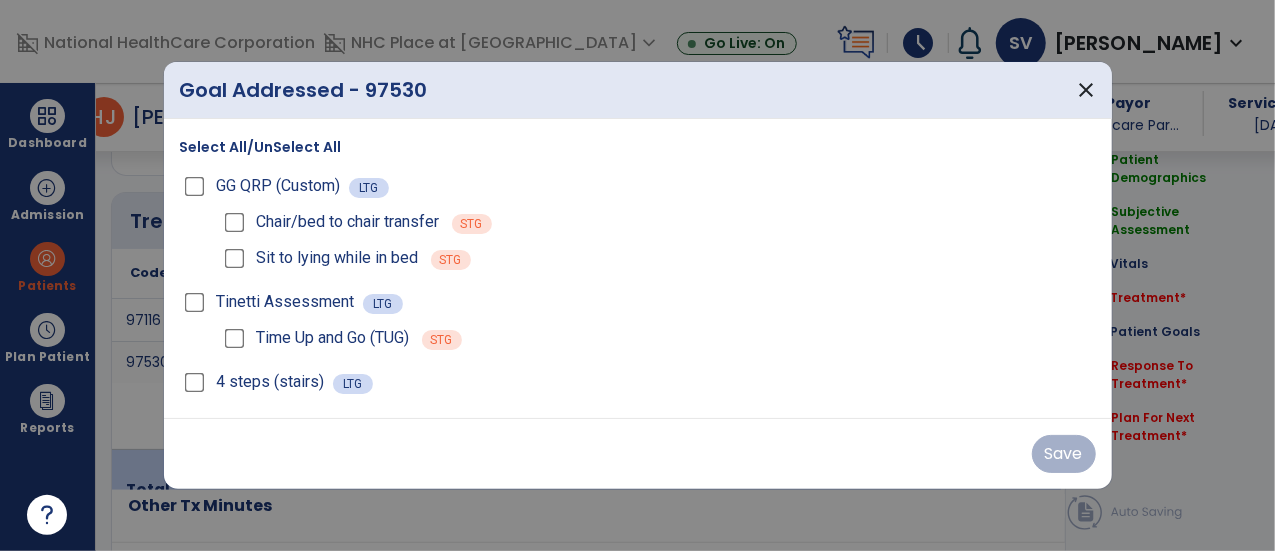 scroll, scrollTop: 1167, scrollLeft: 0, axis: vertical 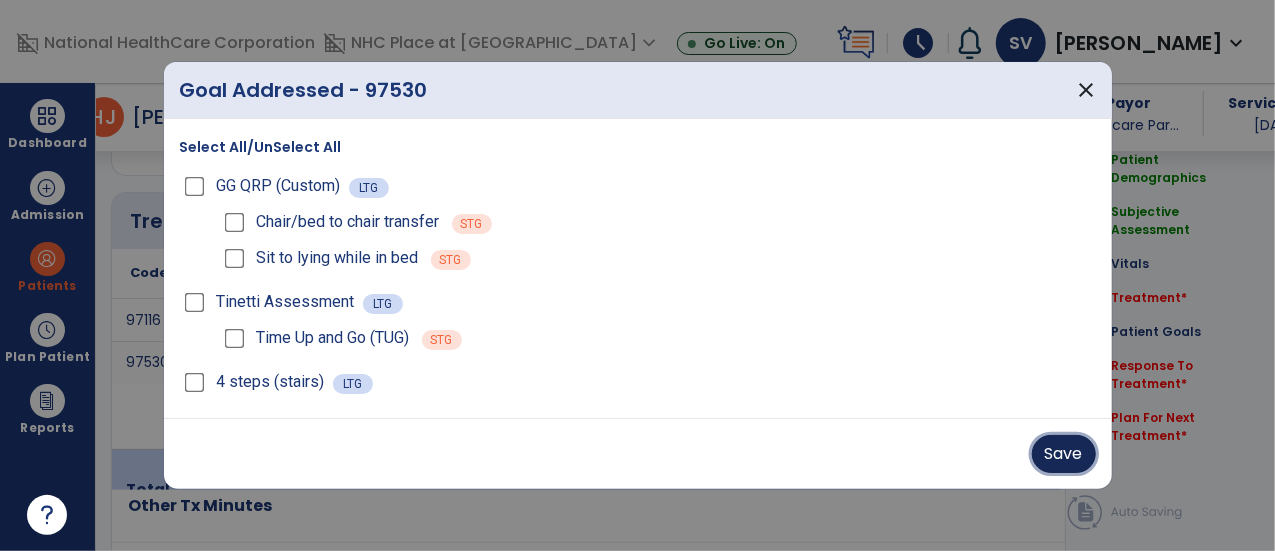 click on "Save" at bounding box center (1064, 454) 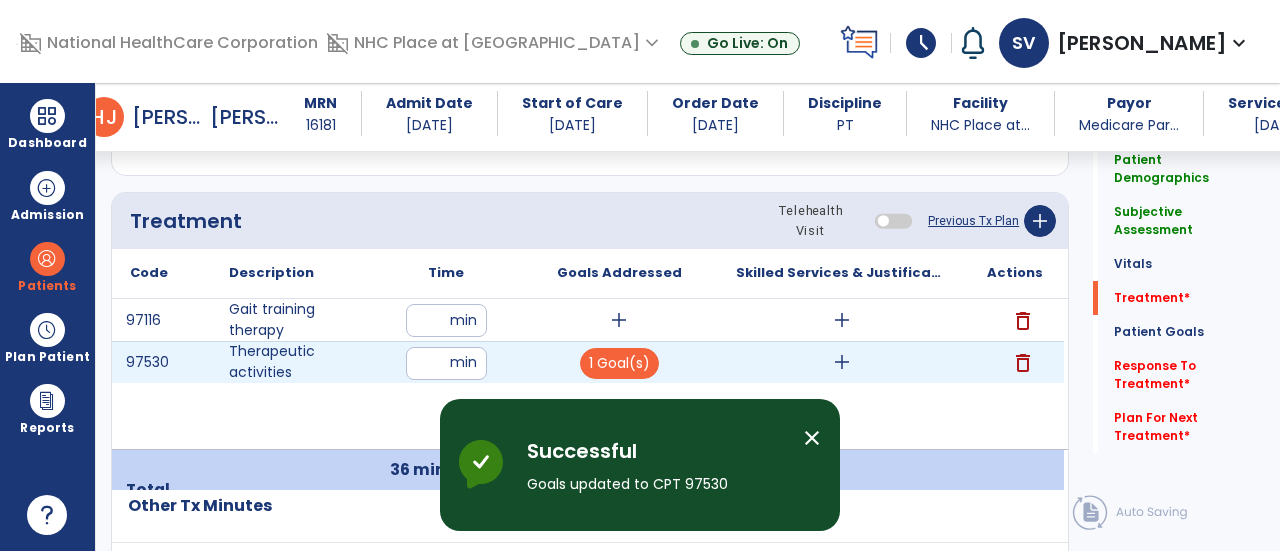 click on "add" at bounding box center [842, 362] 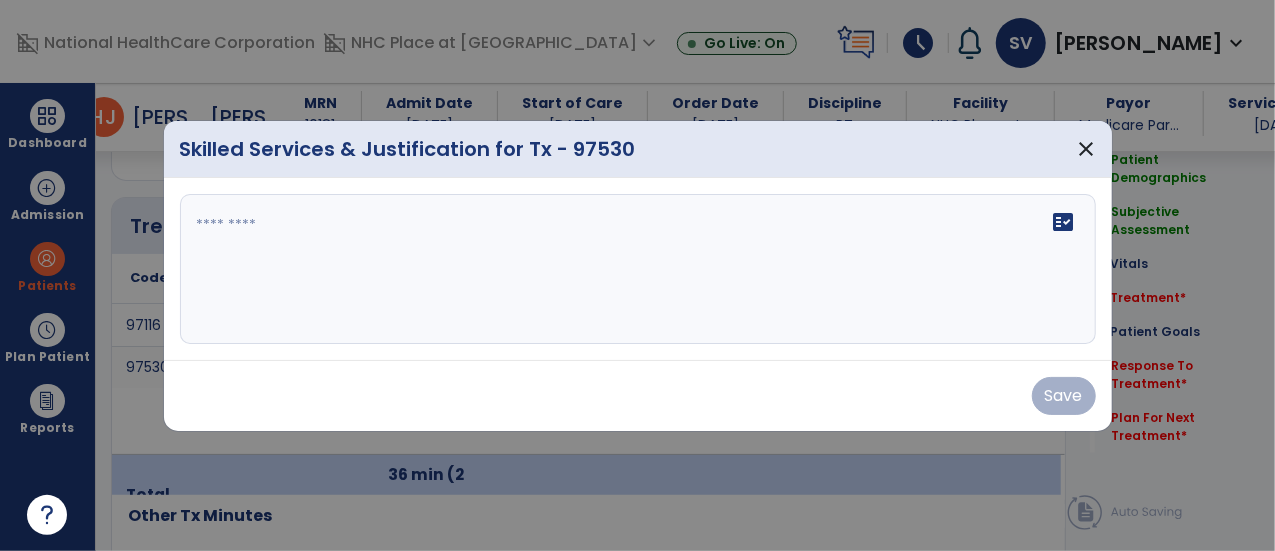 scroll, scrollTop: 1167, scrollLeft: 0, axis: vertical 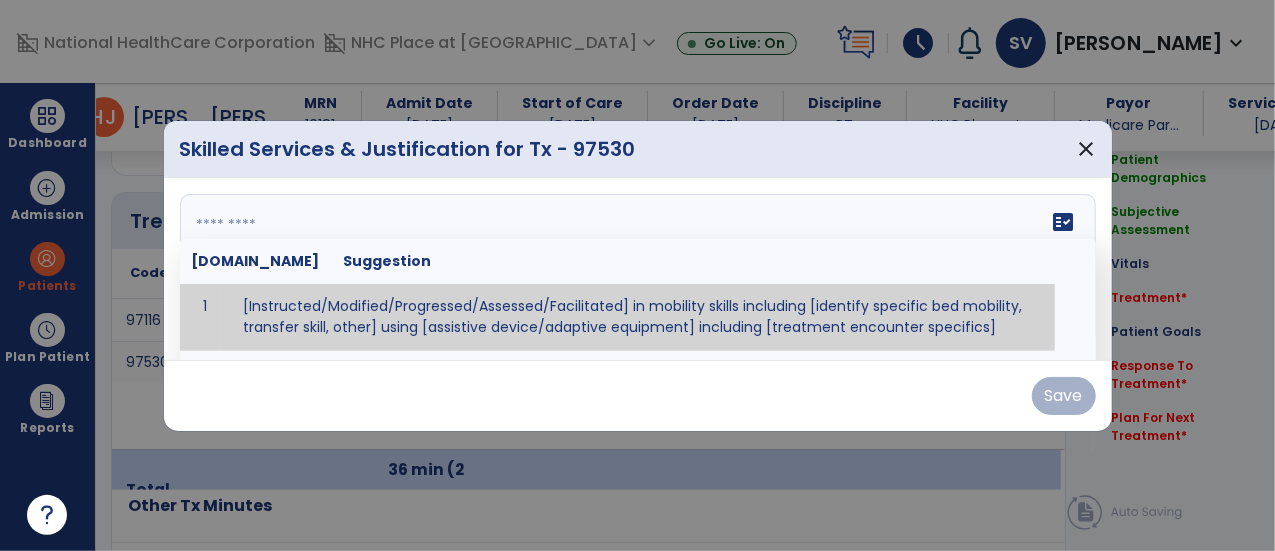 click at bounding box center [636, 269] 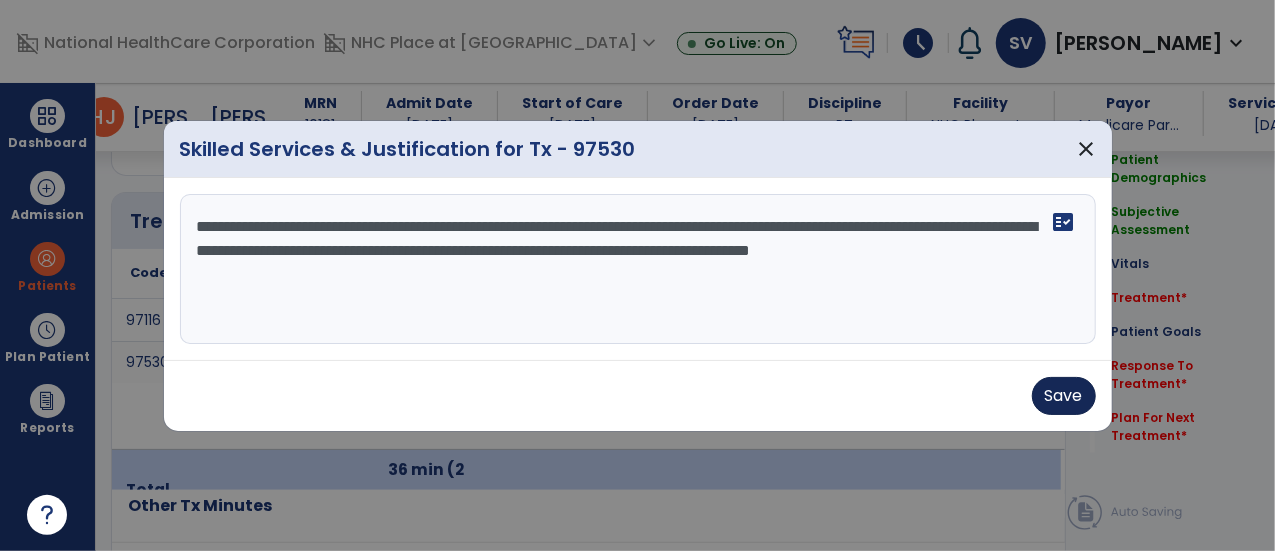 type on "**********" 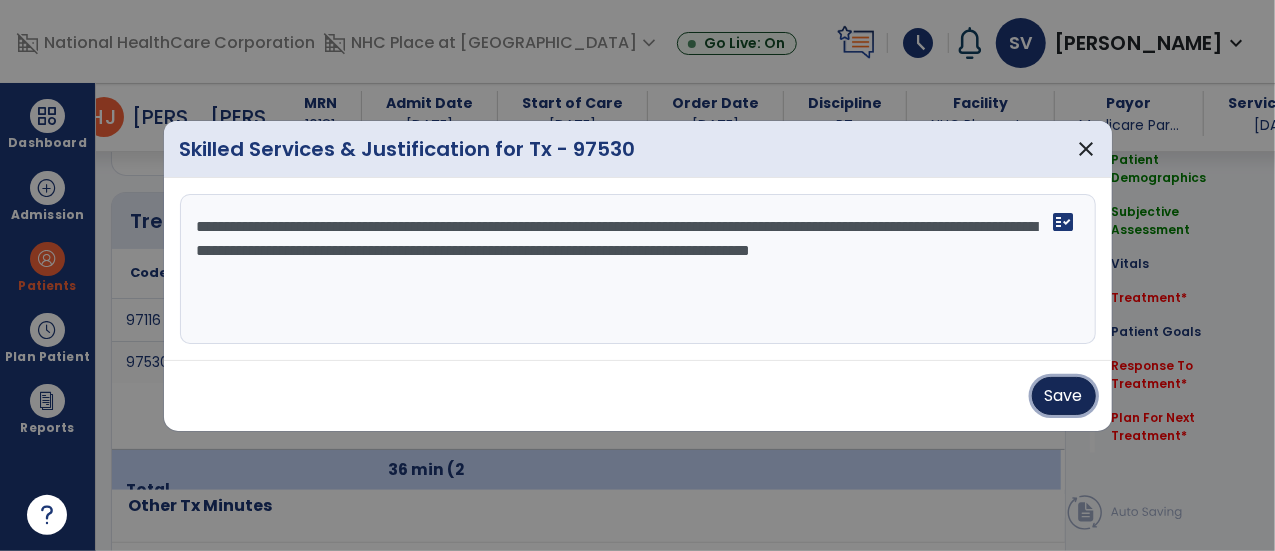click on "Save" at bounding box center [1064, 396] 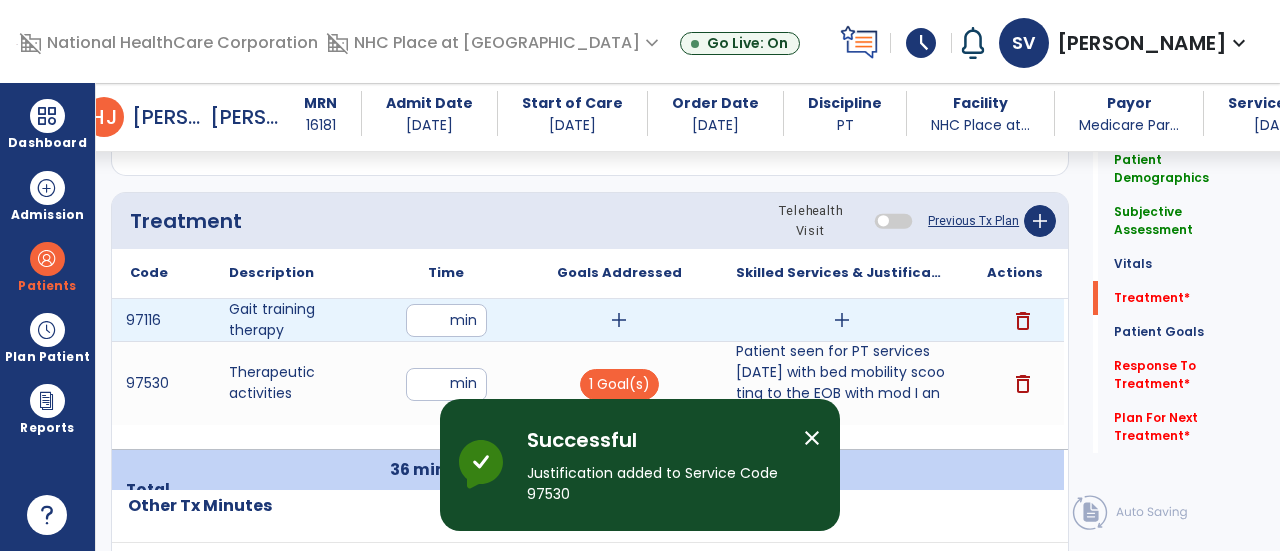 click on "add" at bounding box center [619, 320] 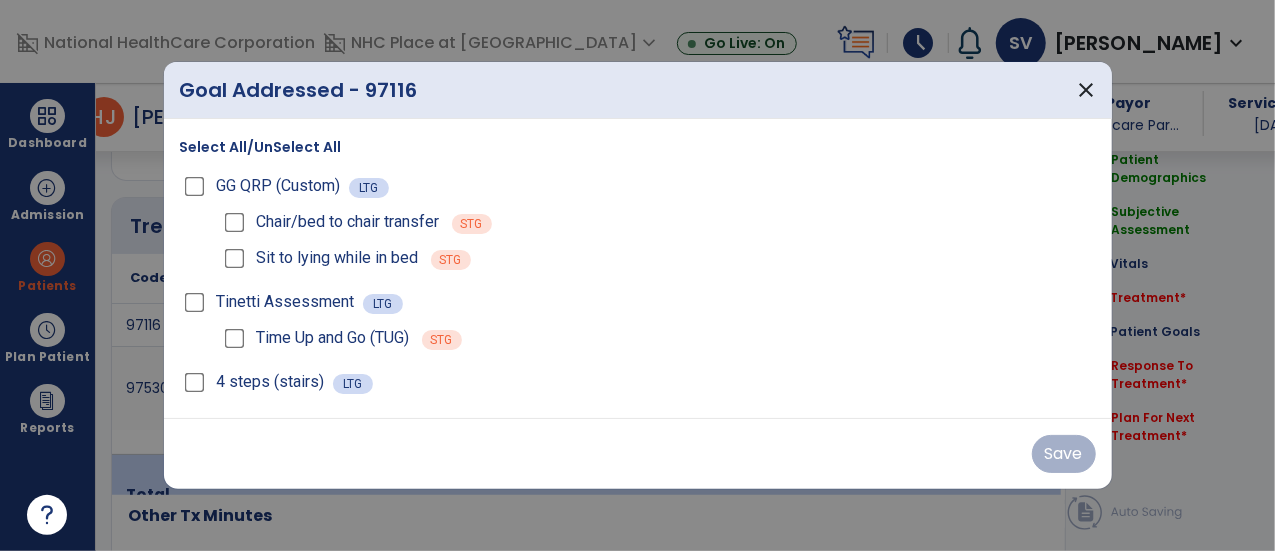 scroll, scrollTop: 1167, scrollLeft: 0, axis: vertical 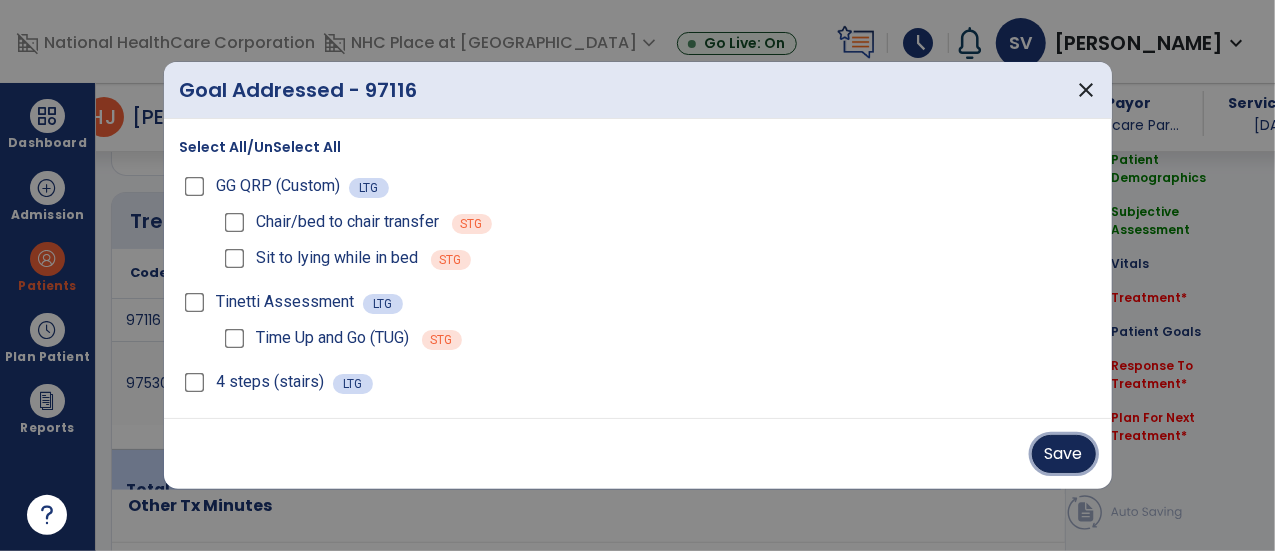 click on "Save" at bounding box center [1064, 454] 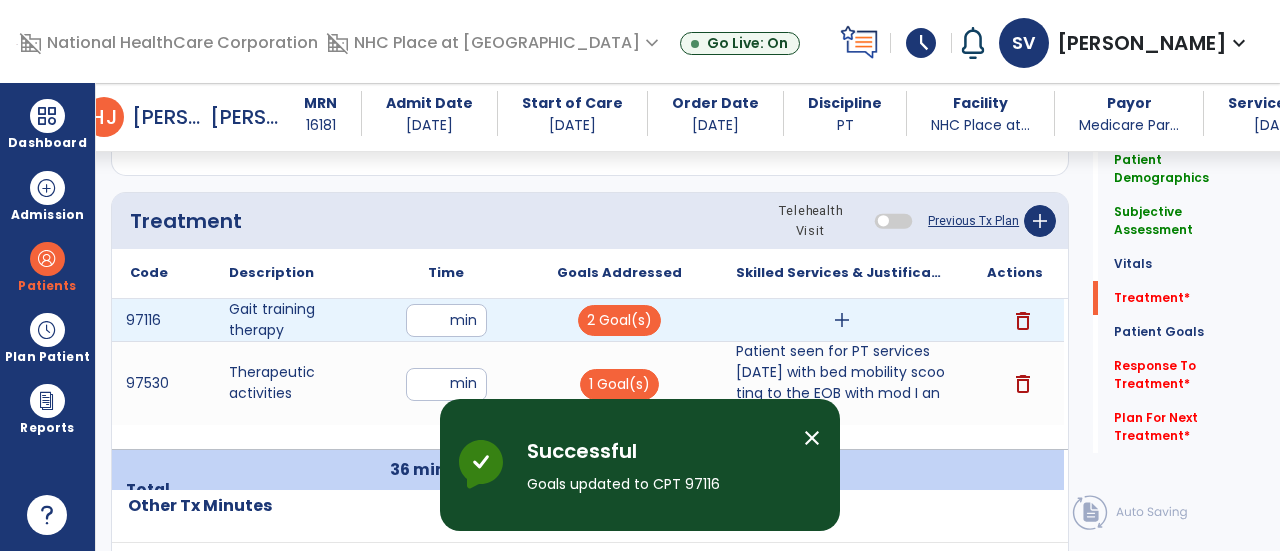click on "add" at bounding box center [841, 320] 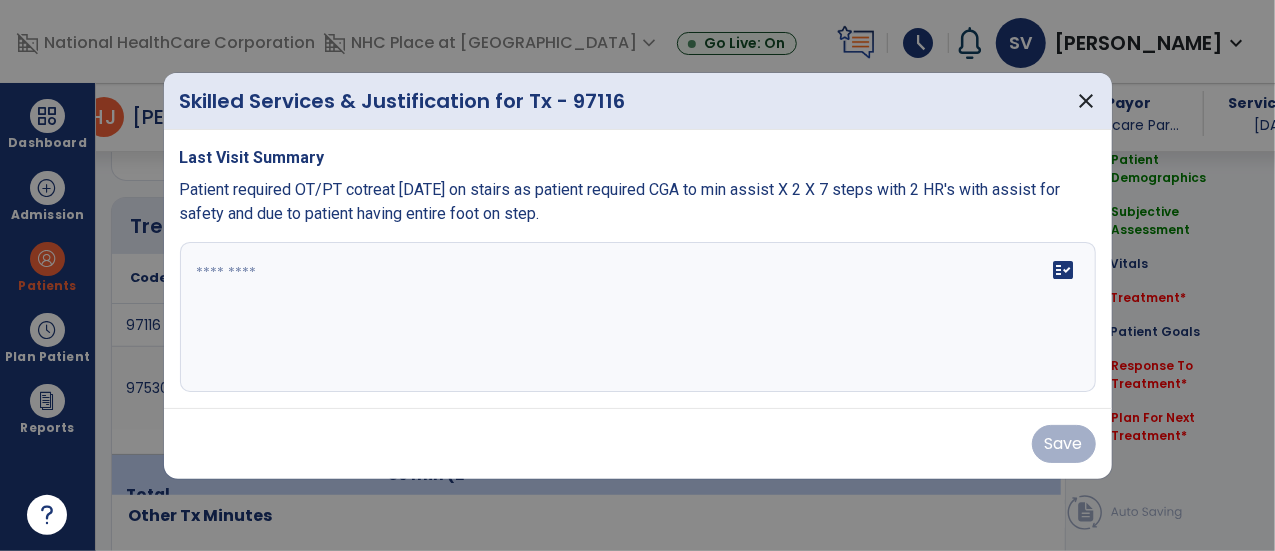 scroll, scrollTop: 1167, scrollLeft: 0, axis: vertical 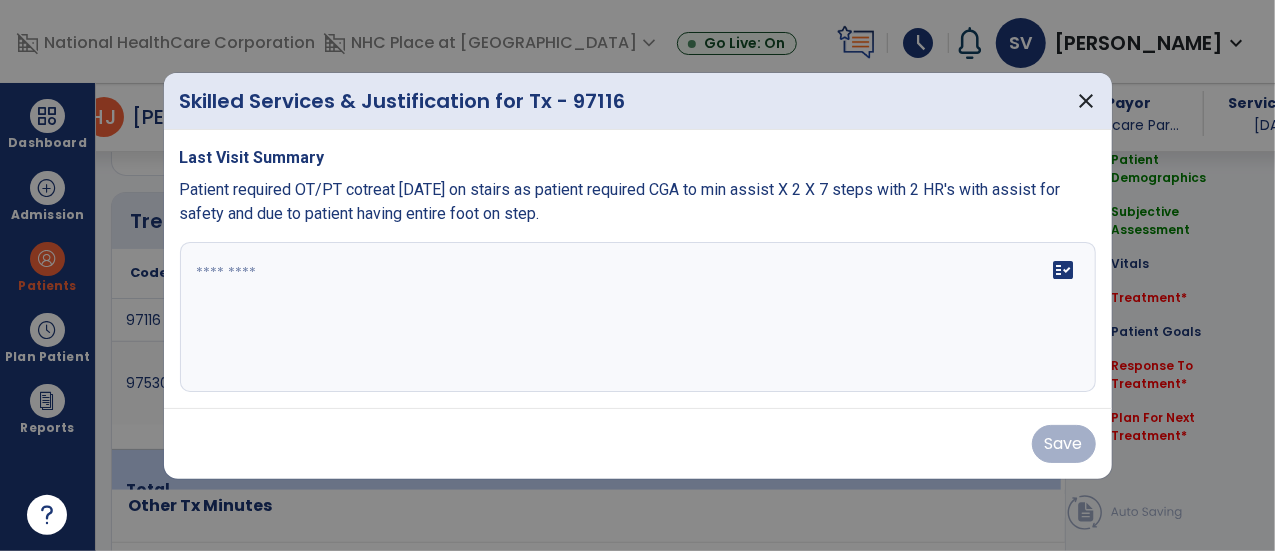click at bounding box center [638, 317] 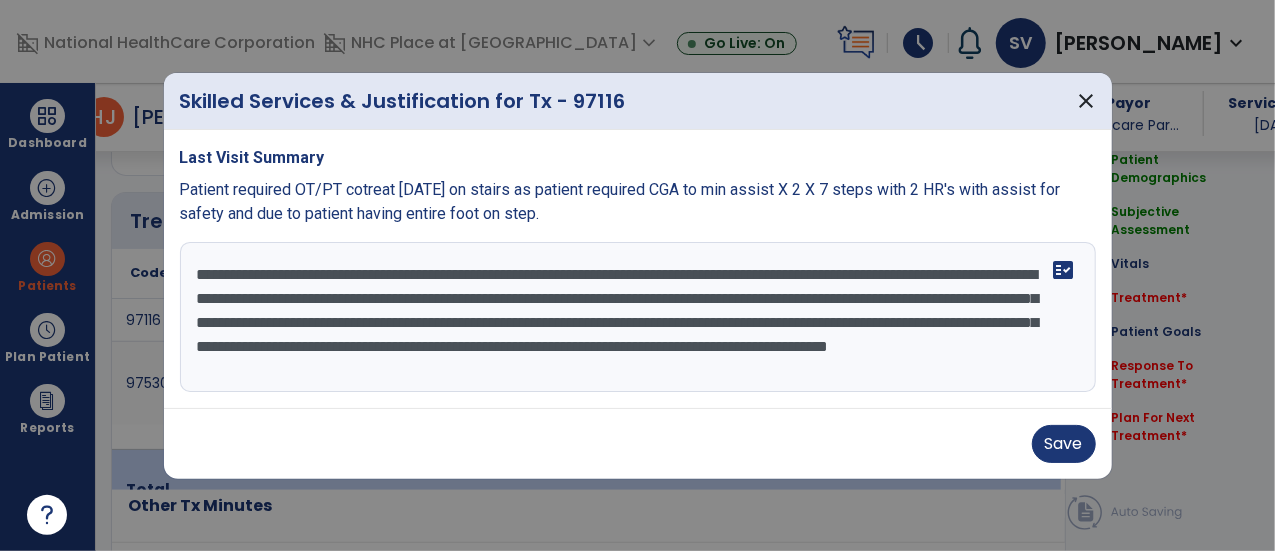 scroll, scrollTop: 14, scrollLeft: 0, axis: vertical 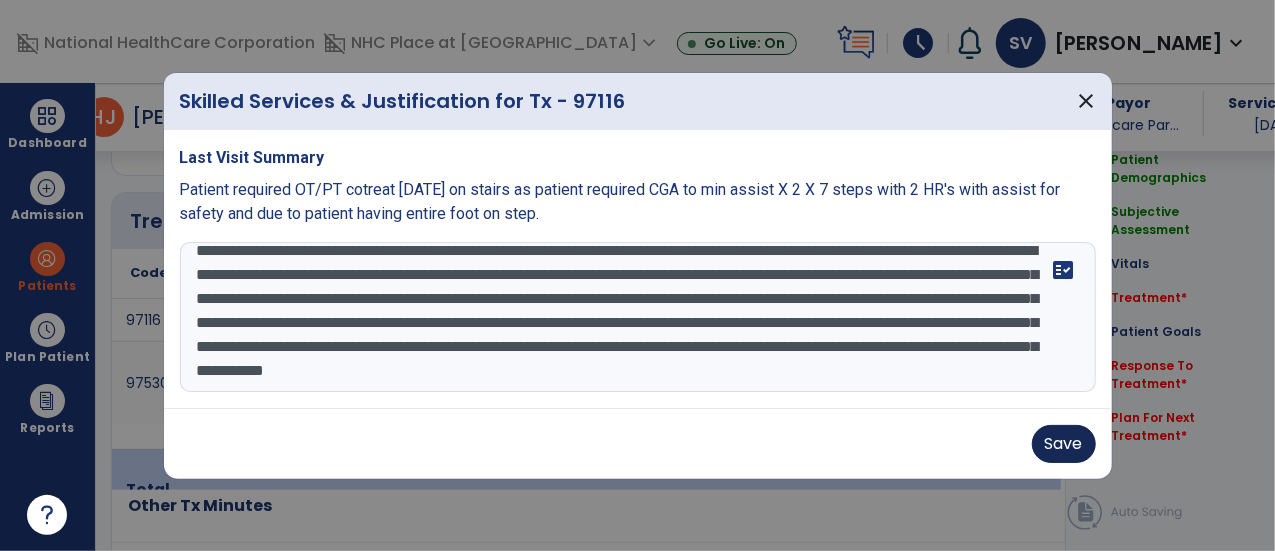 type on "**********" 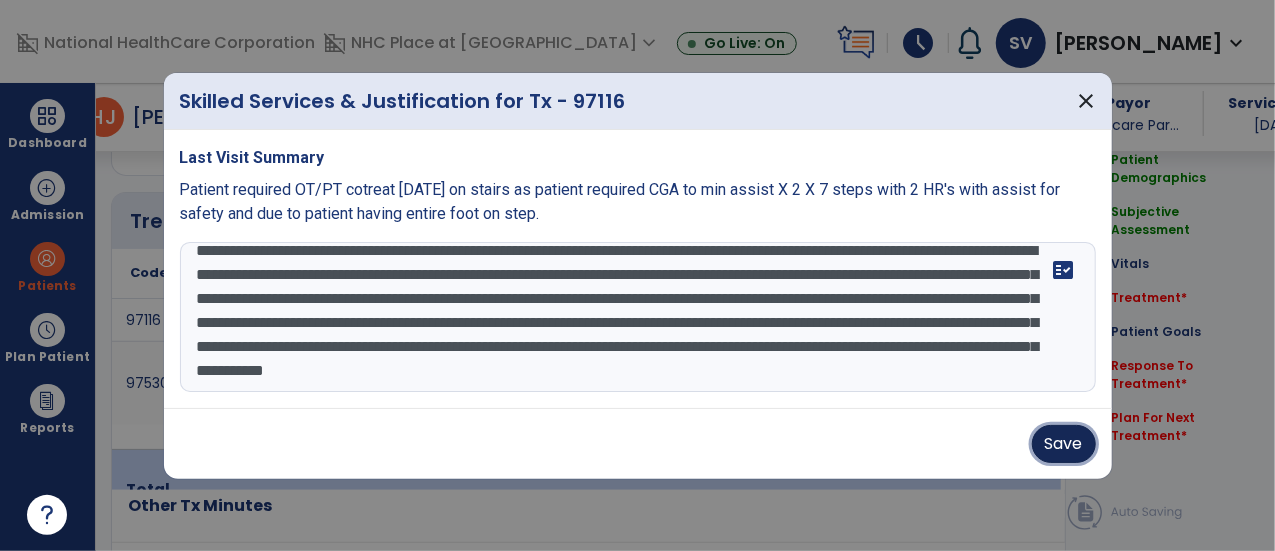 click on "Save" at bounding box center (1064, 444) 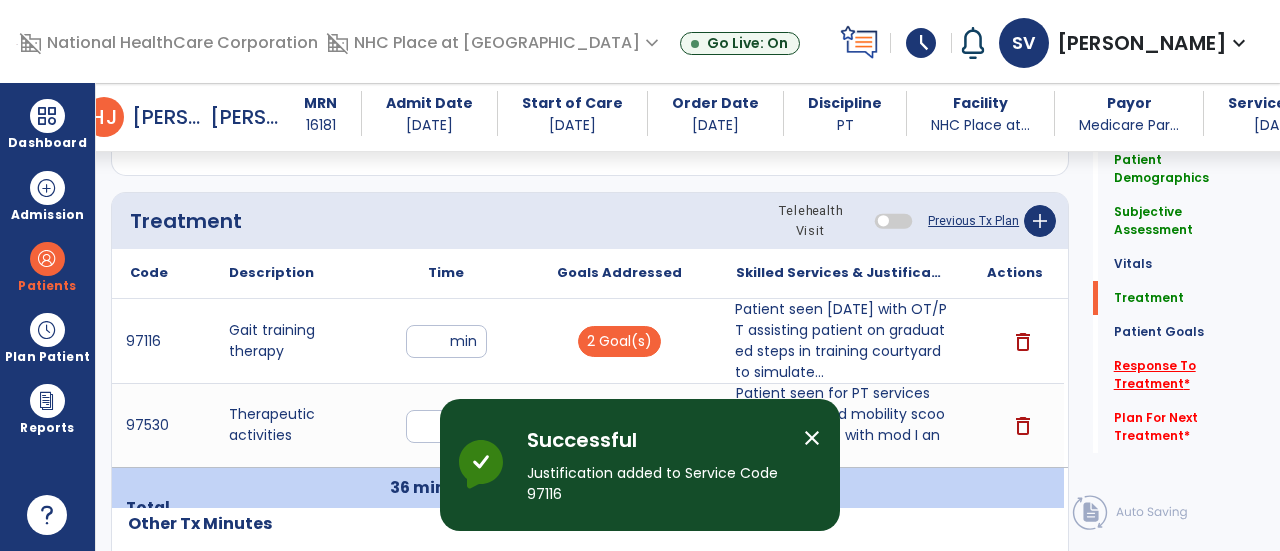 click on "Response To Treatment   *" 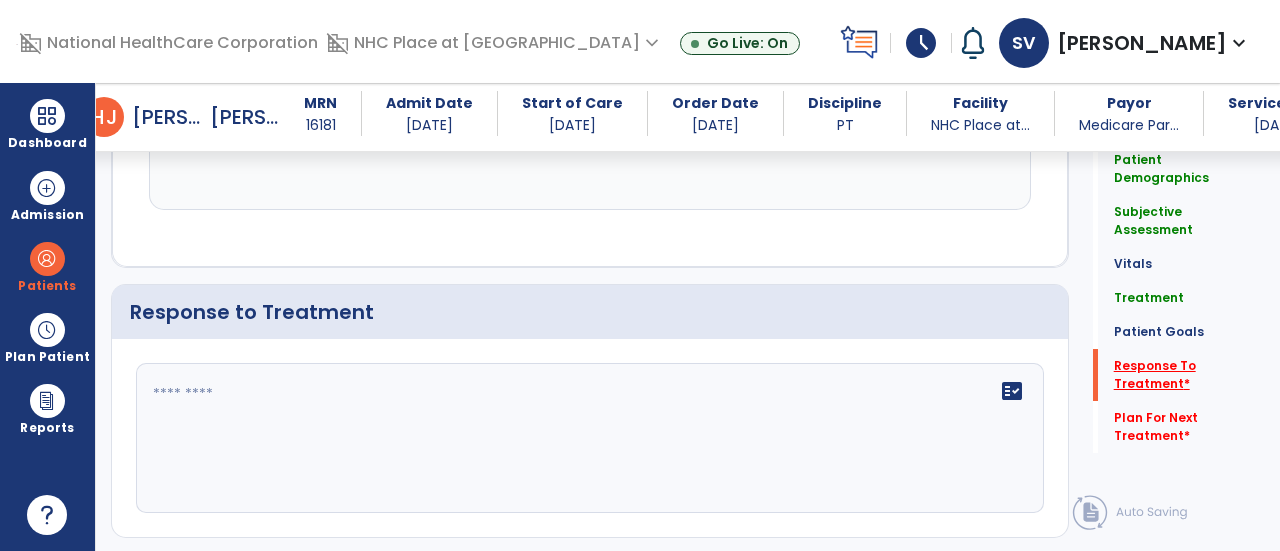scroll, scrollTop: 2700, scrollLeft: 0, axis: vertical 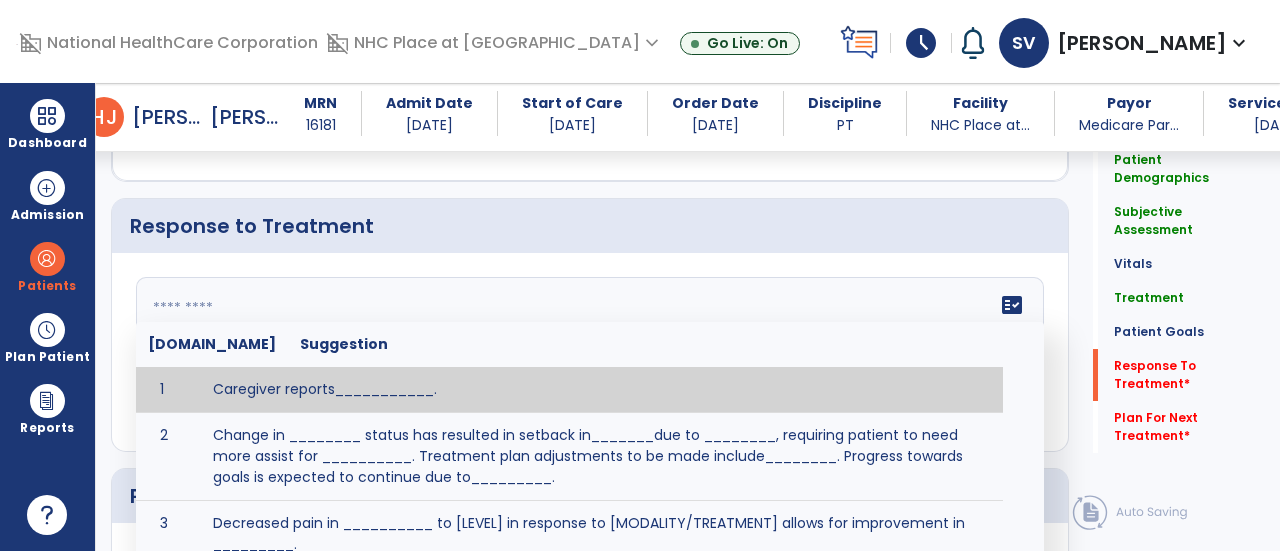 click 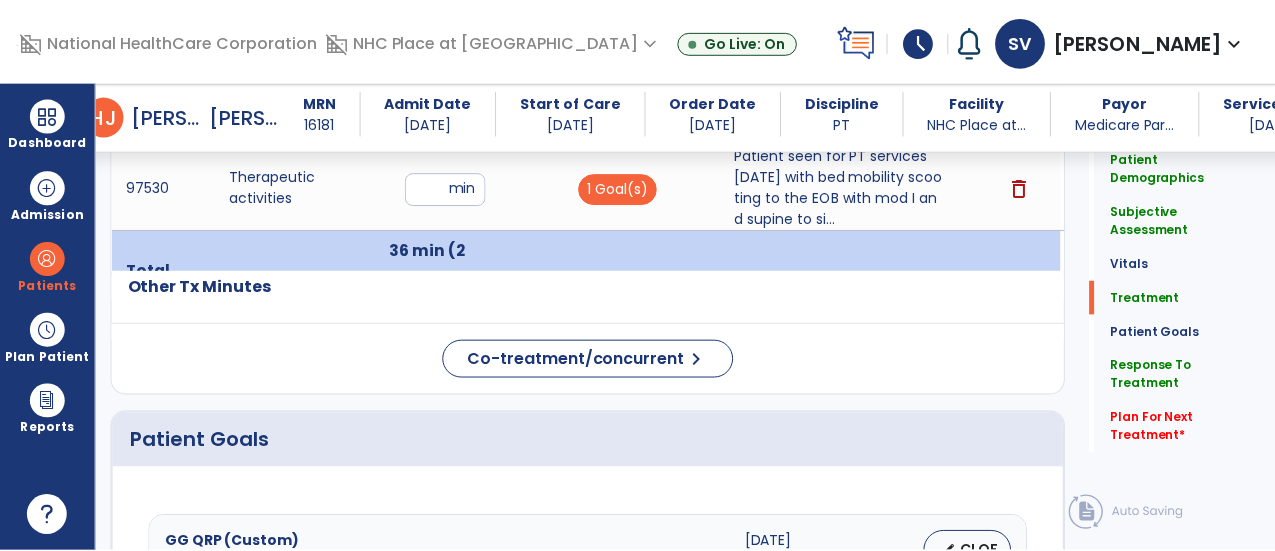 scroll, scrollTop: 1441, scrollLeft: 0, axis: vertical 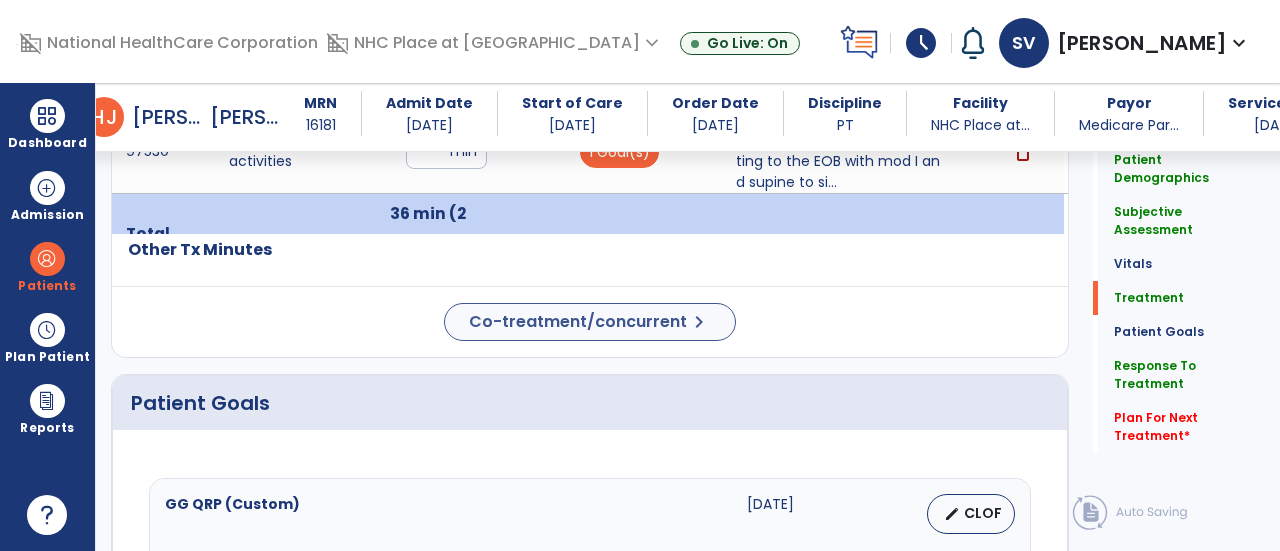 type on "**" 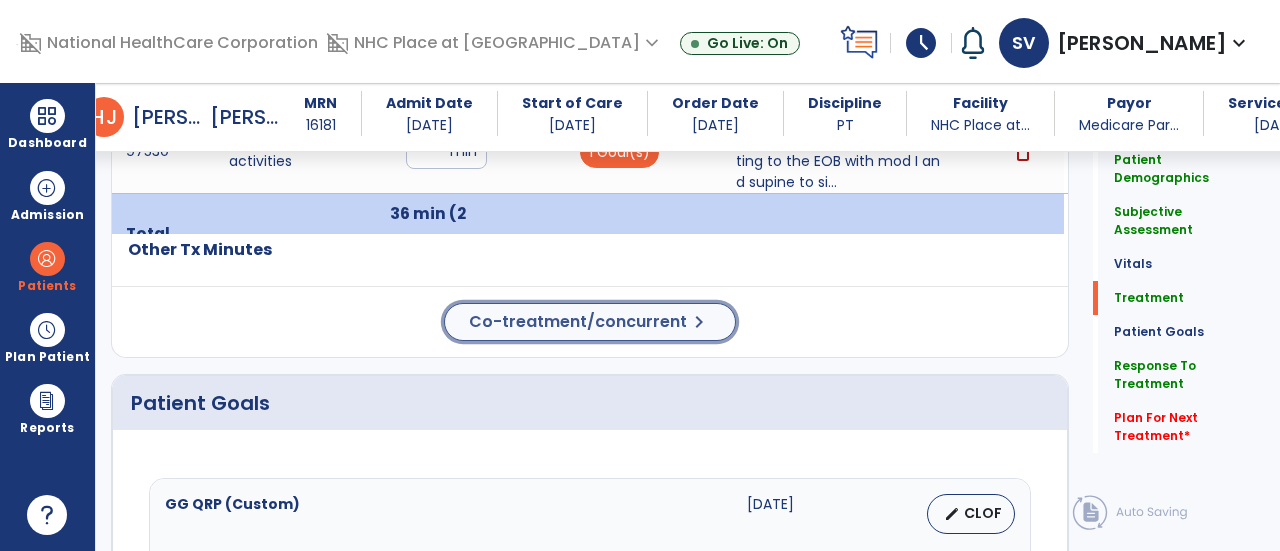 click on "Co-treatment/concurrent" 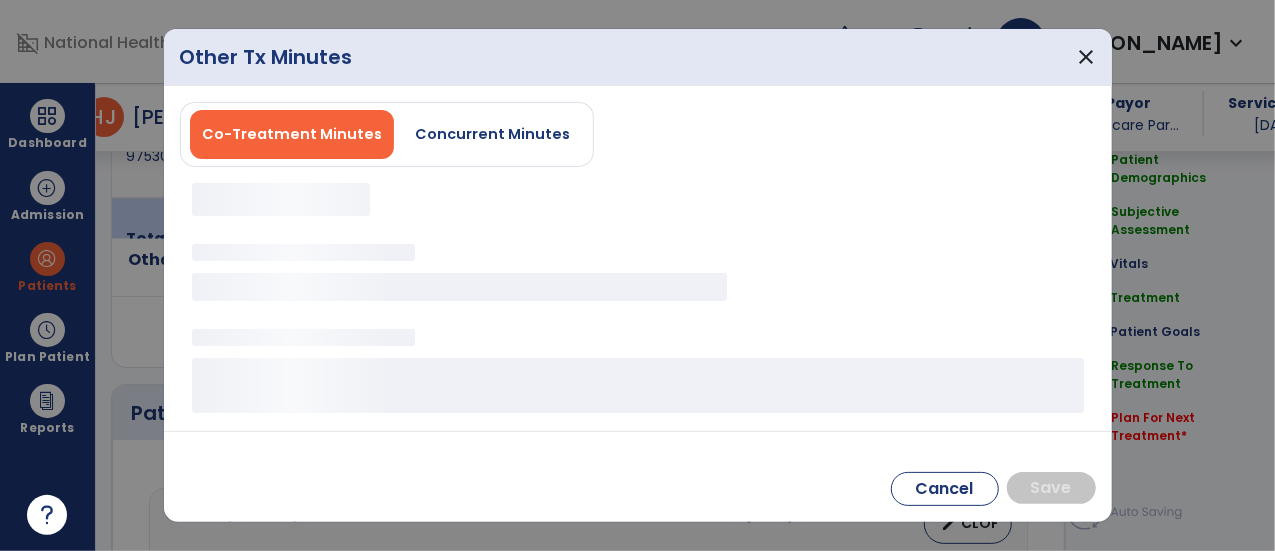 scroll, scrollTop: 1441, scrollLeft: 0, axis: vertical 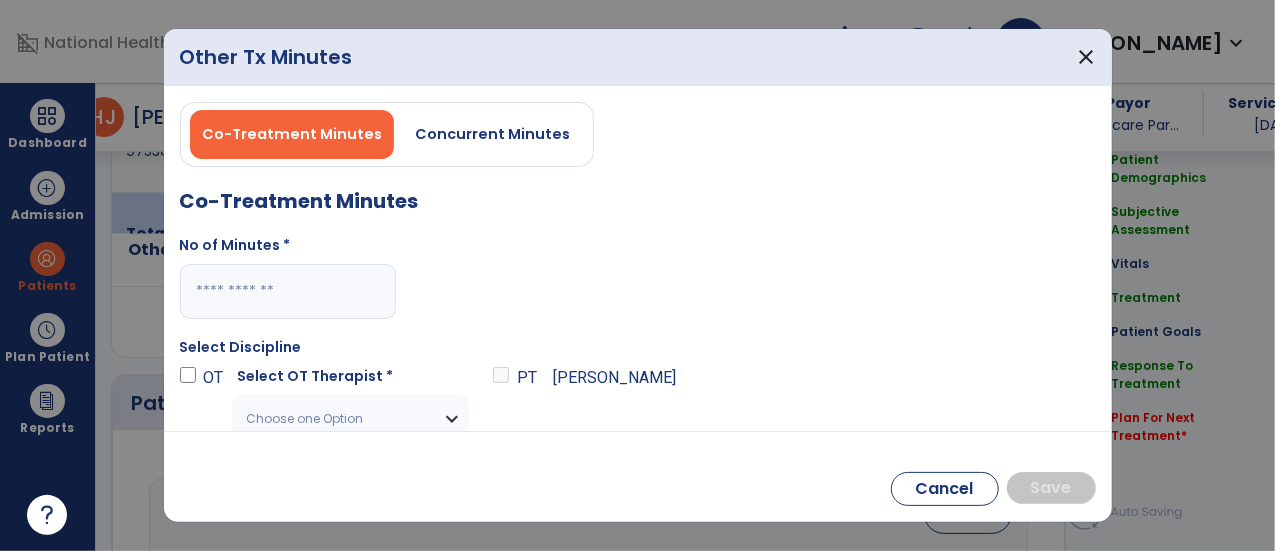 click at bounding box center (288, 291) 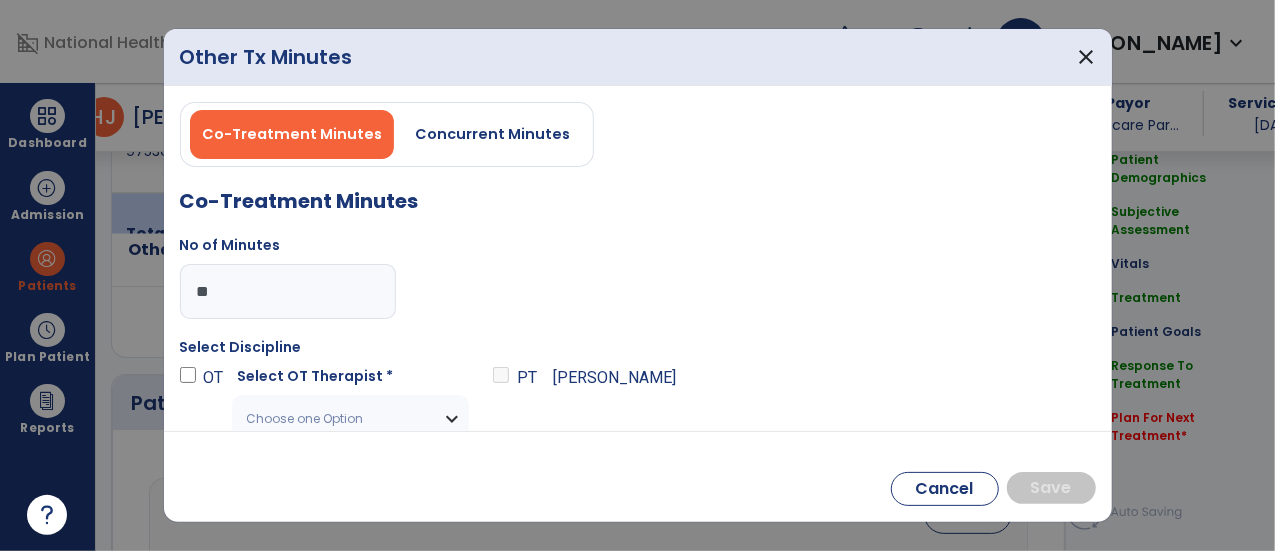 type on "**" 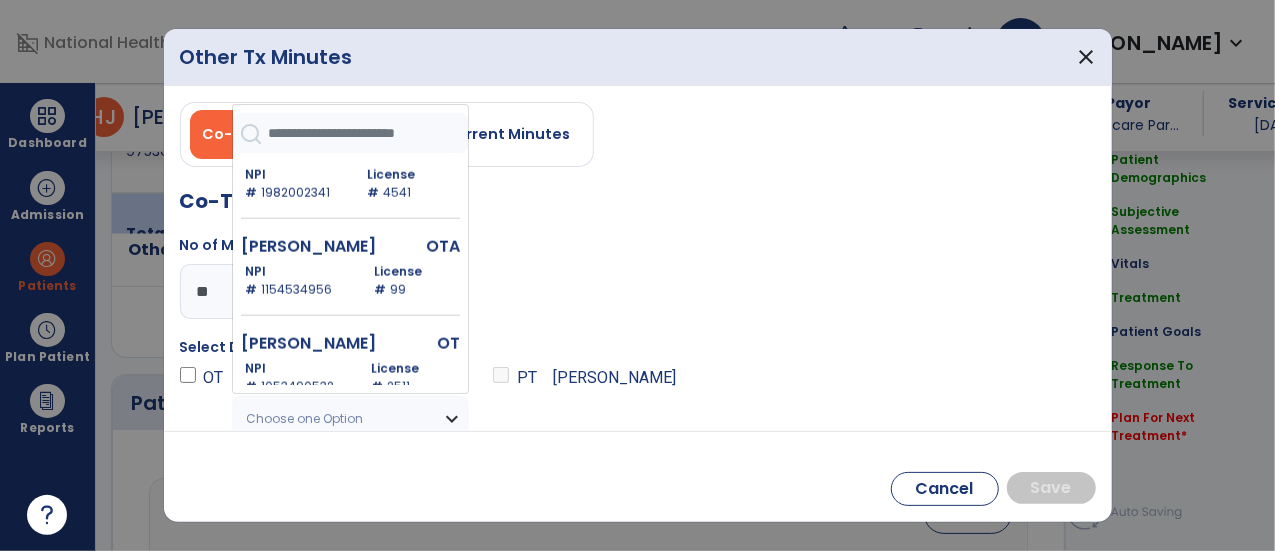 scroll, scrollTop: 1144, scrollLeft: 0, axis: vertical 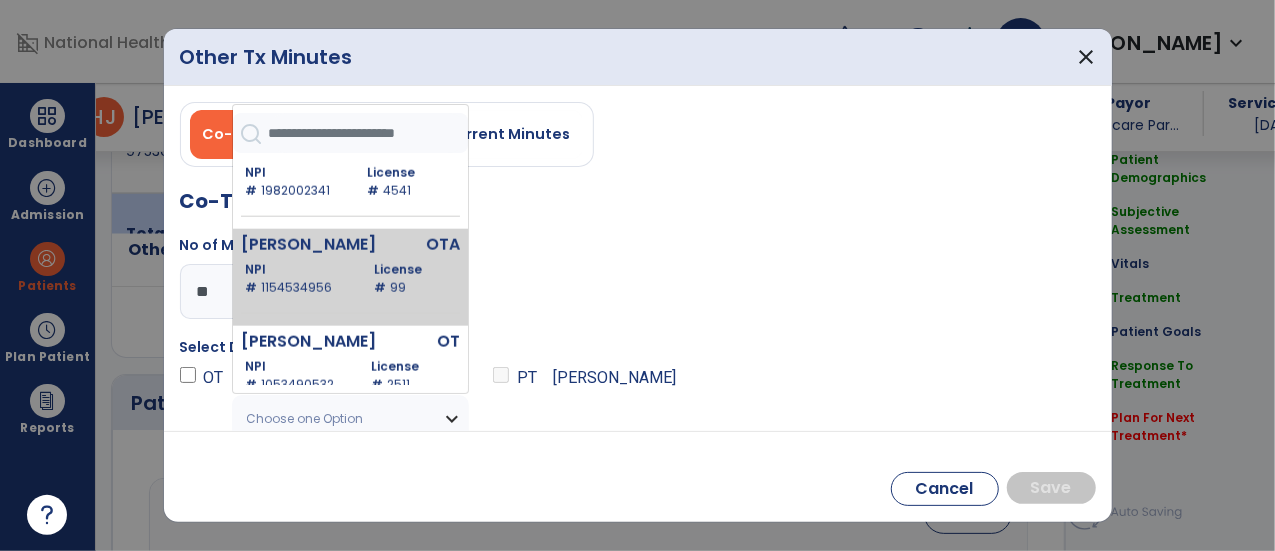 click on "License #  99" at bounding box center (412, 279) 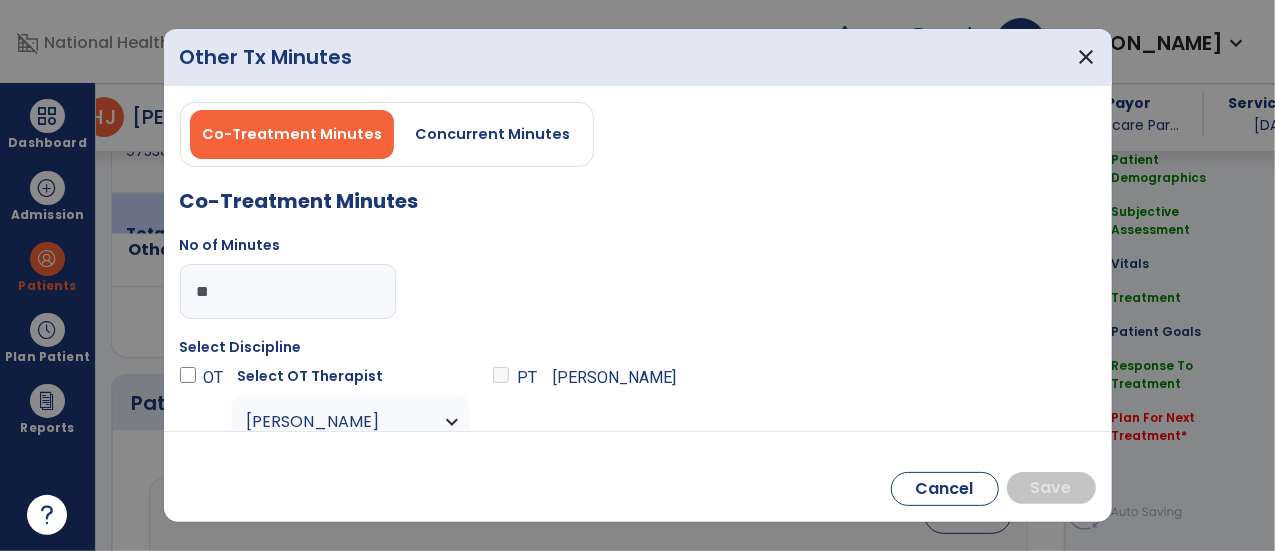 click on "[PERSON_NAME]" at bounding box center (350, 422) 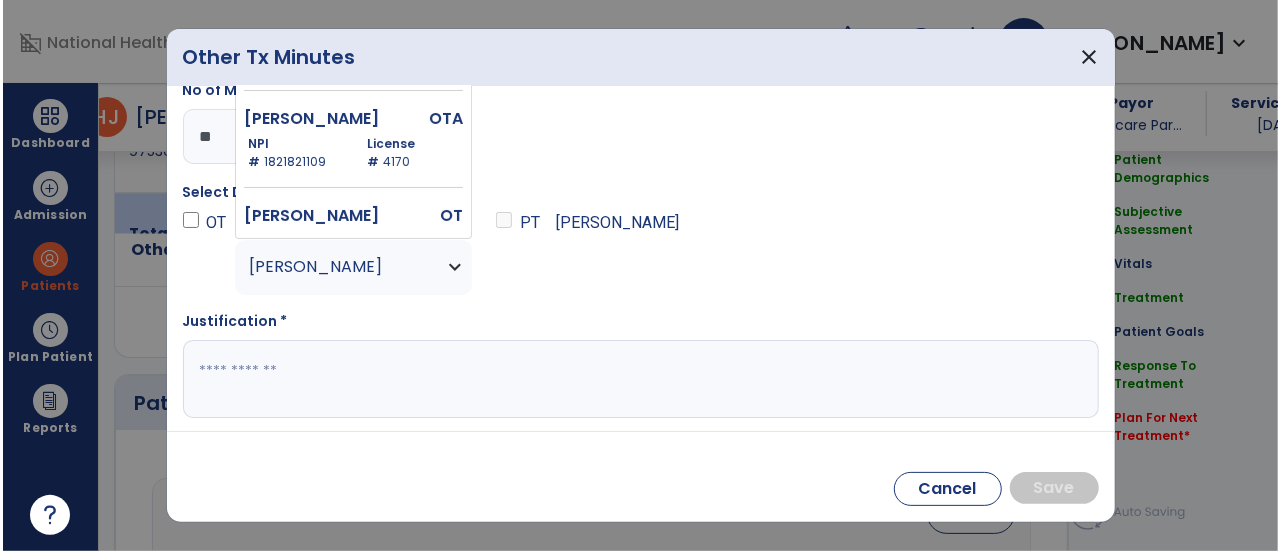 scroll, scrollTop: 154, scrollLeft: 0, axis: vertical 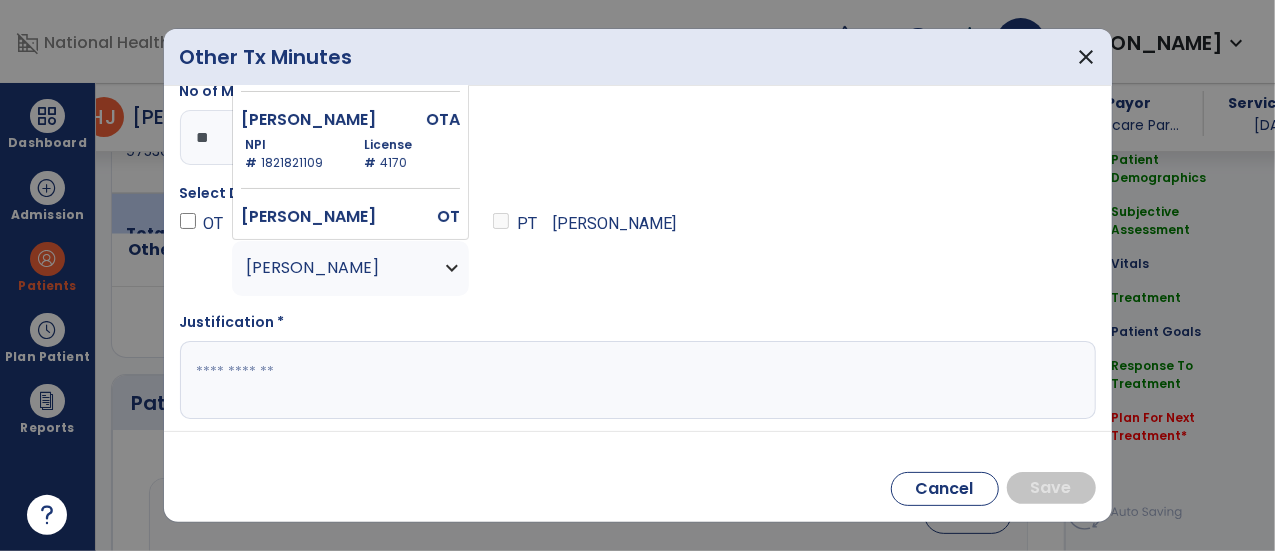 click at bounding box center (636, 380) 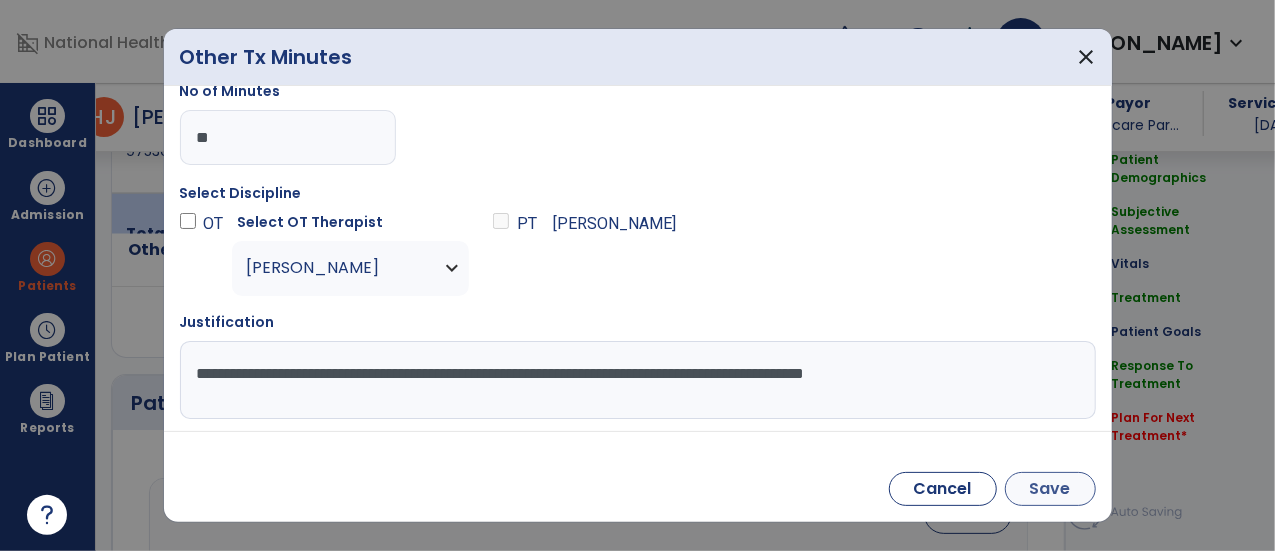 type on "**********" 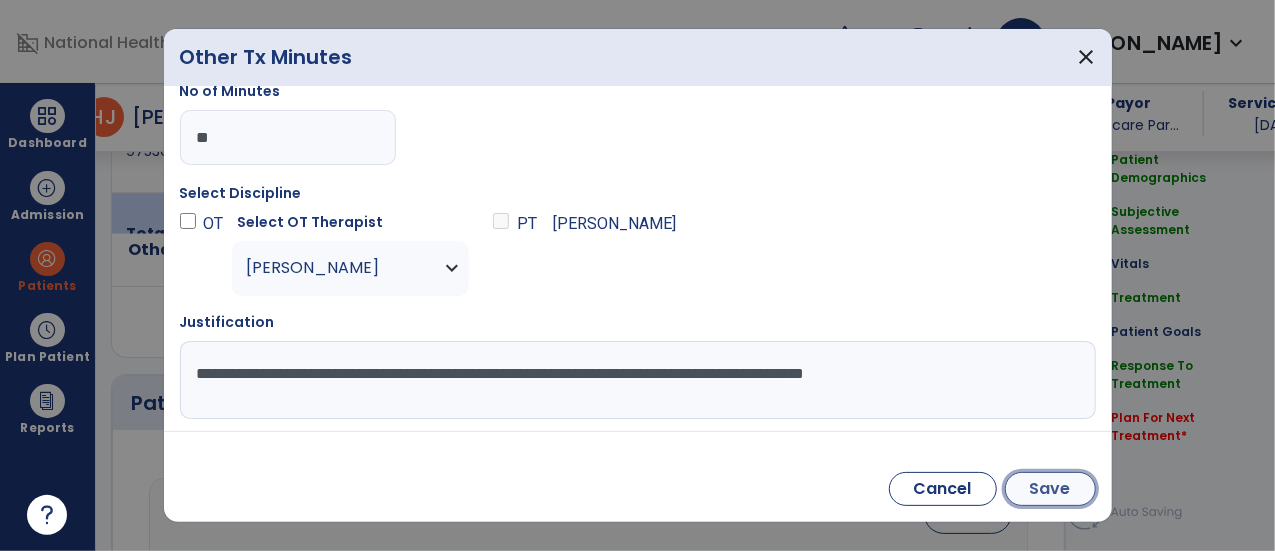 click on "Save" at bounding box center [1050, 489] 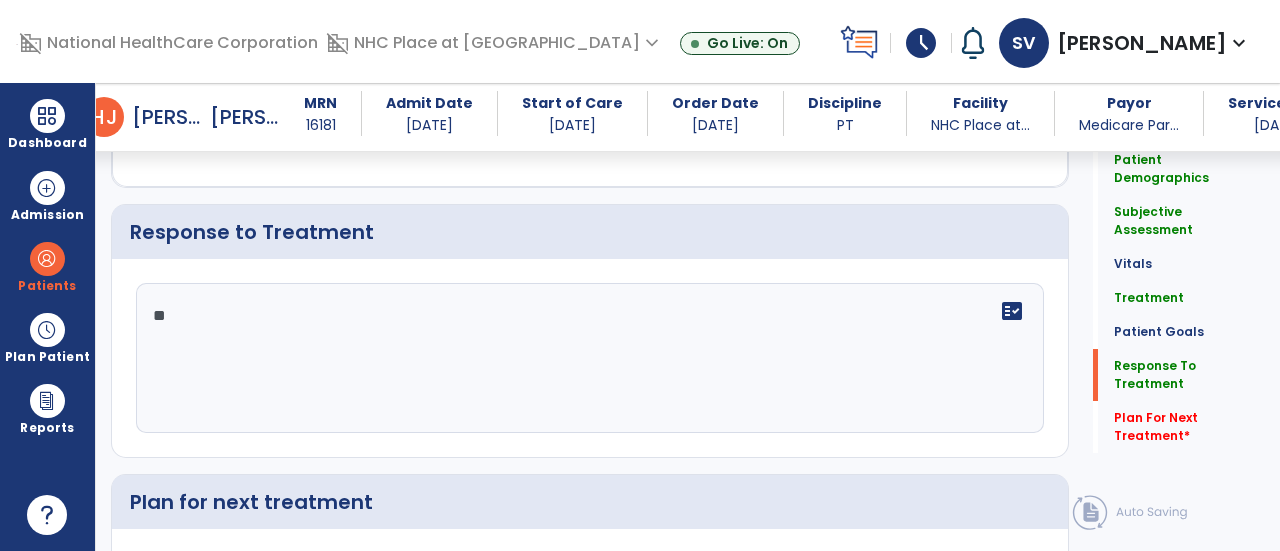 scroll, scrollTop: 2850, scrollLeft: 0, axis: vertical 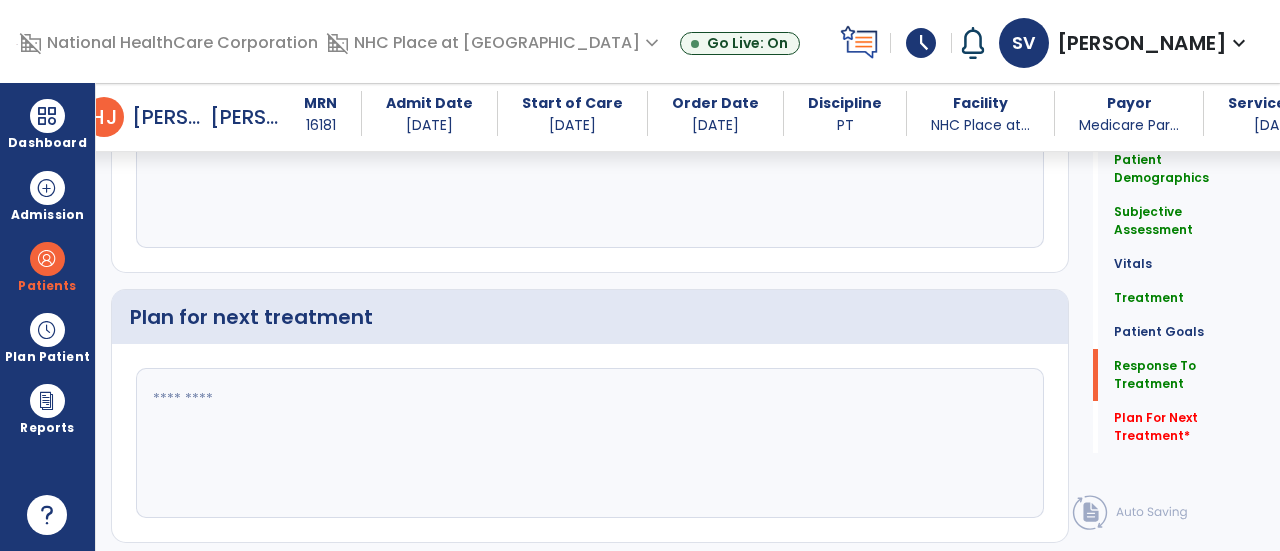 type on "**********" 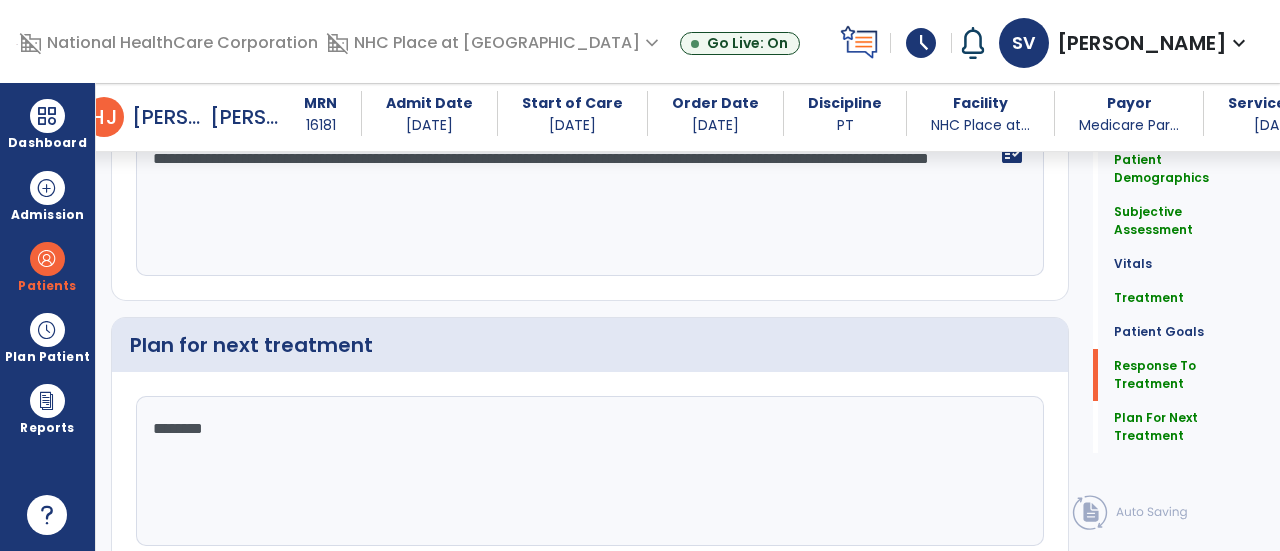 scroll, scrollTop: 3035, scrollLeft: 0, axis: vertical 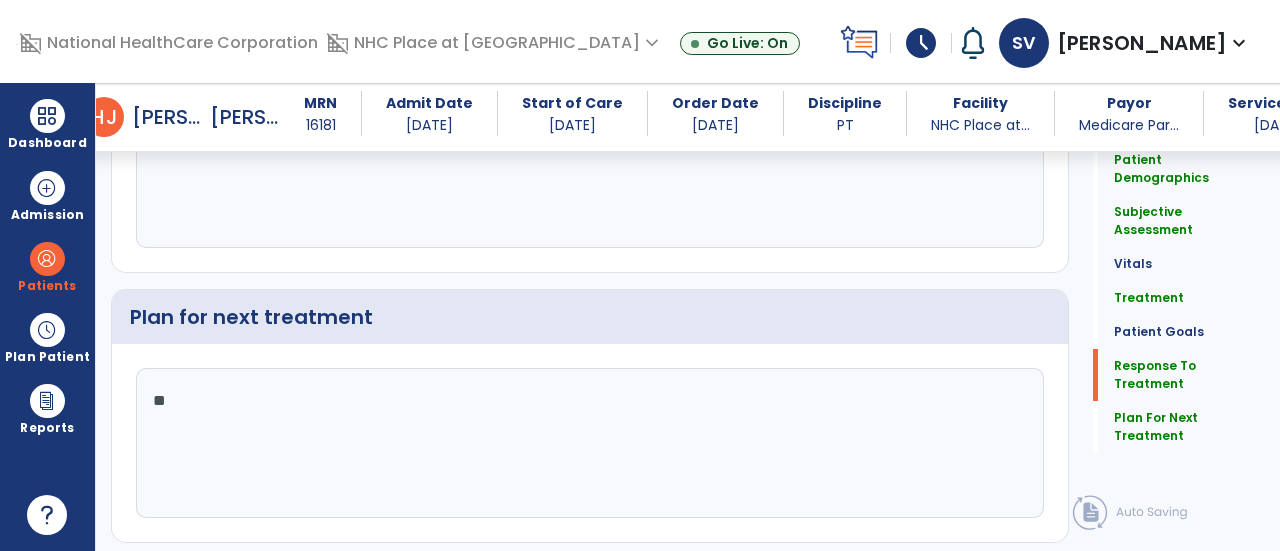 type on "*" 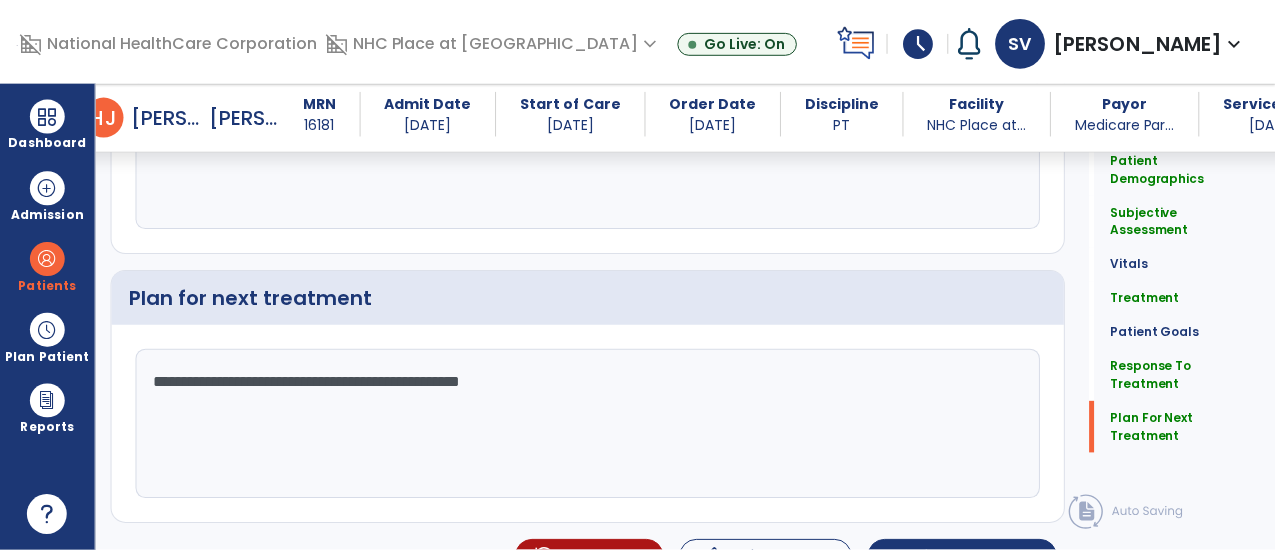 scroll, scrollTop: 3082, scrollLeft: 0, axis: vertical 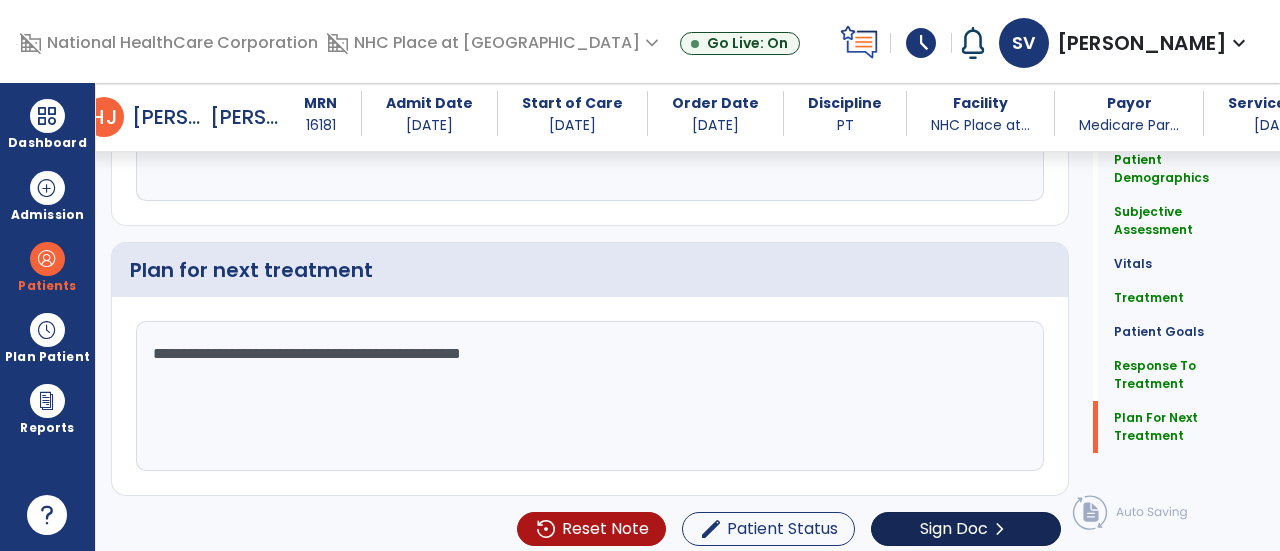 type on "**********" 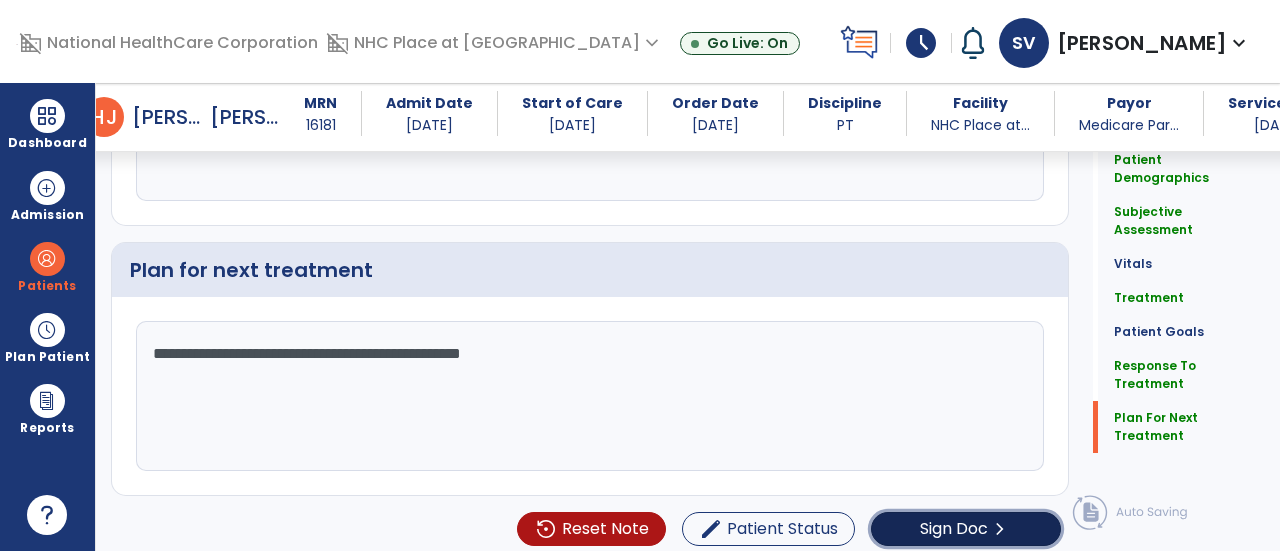 click on "Sign Doc" 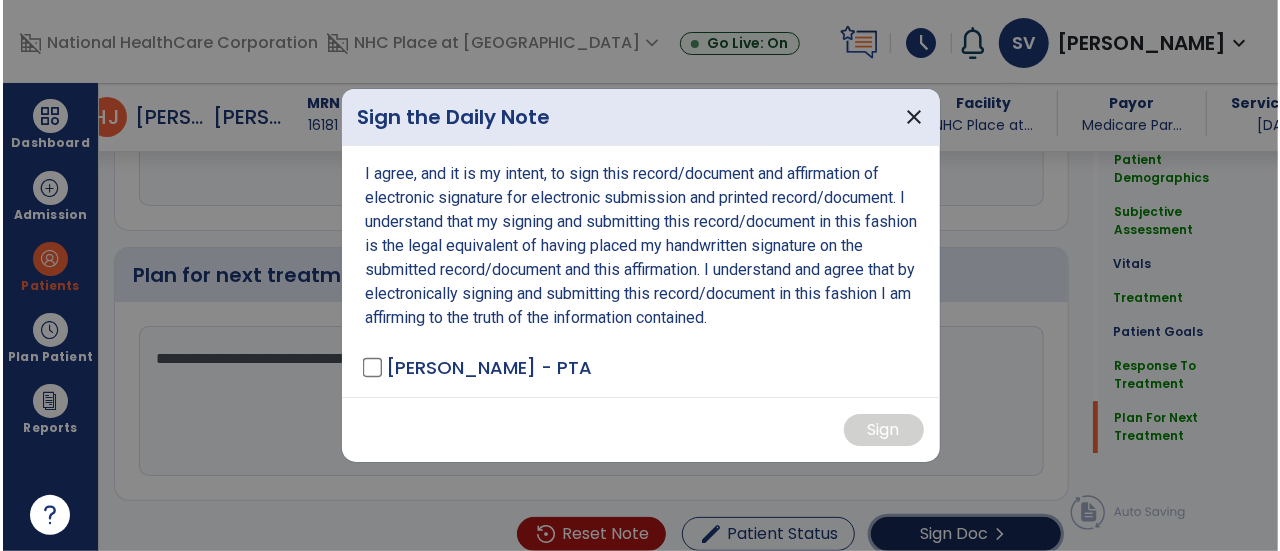 scroll, scrollTop: 3082, scrollLeft: 0, axis: vertical 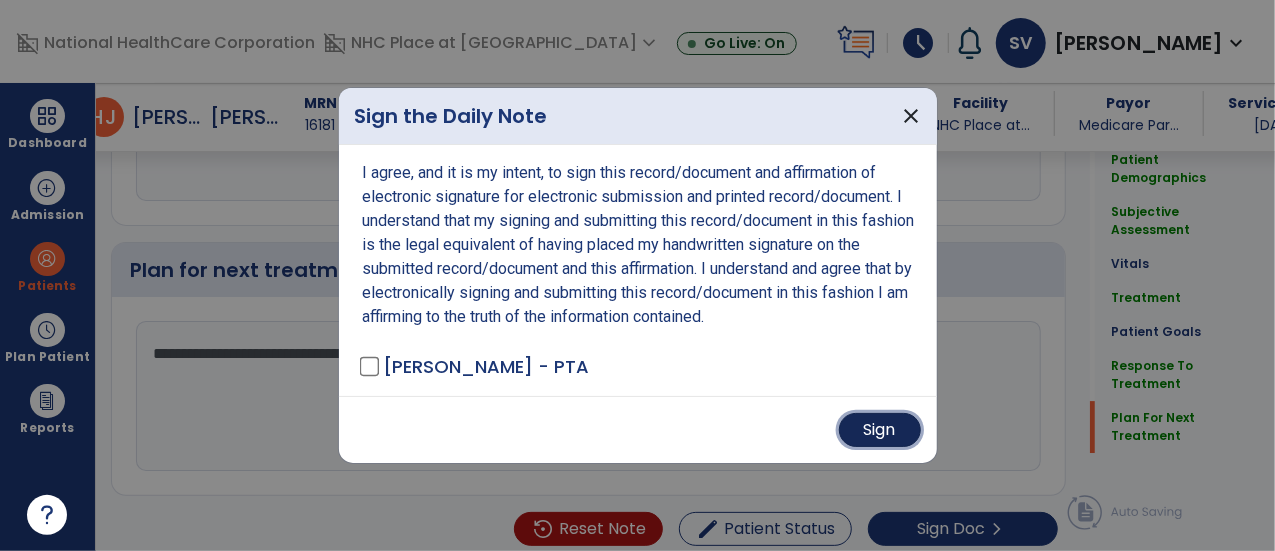 click on "Sign" at bounding box center (880, 430) 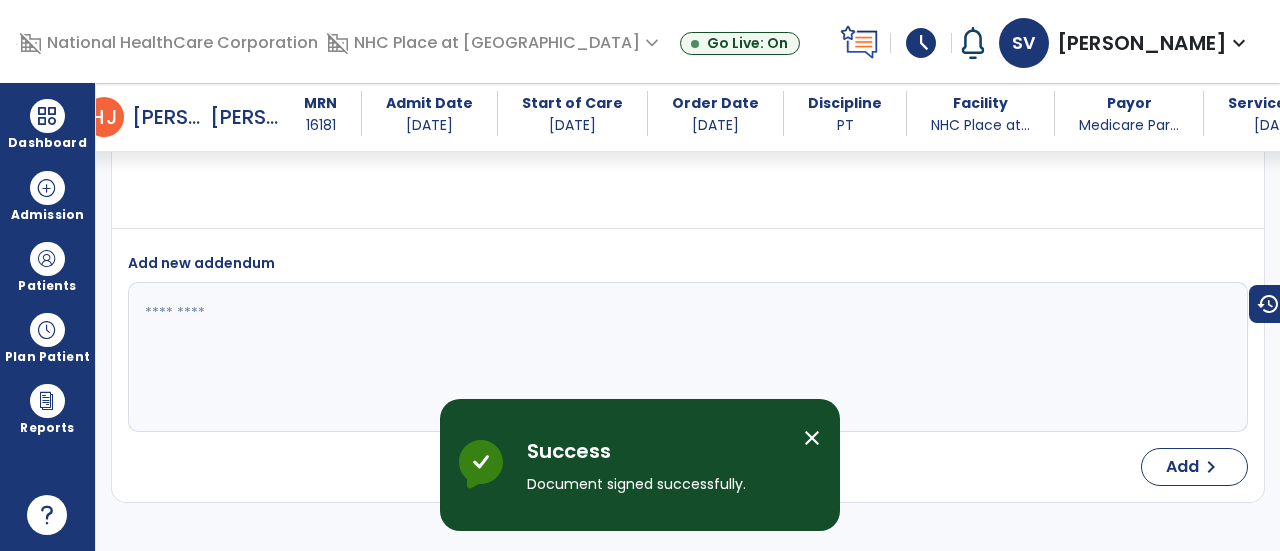 scroll, scrollTop: 4248, scrollLeft: 0, axis: vertical 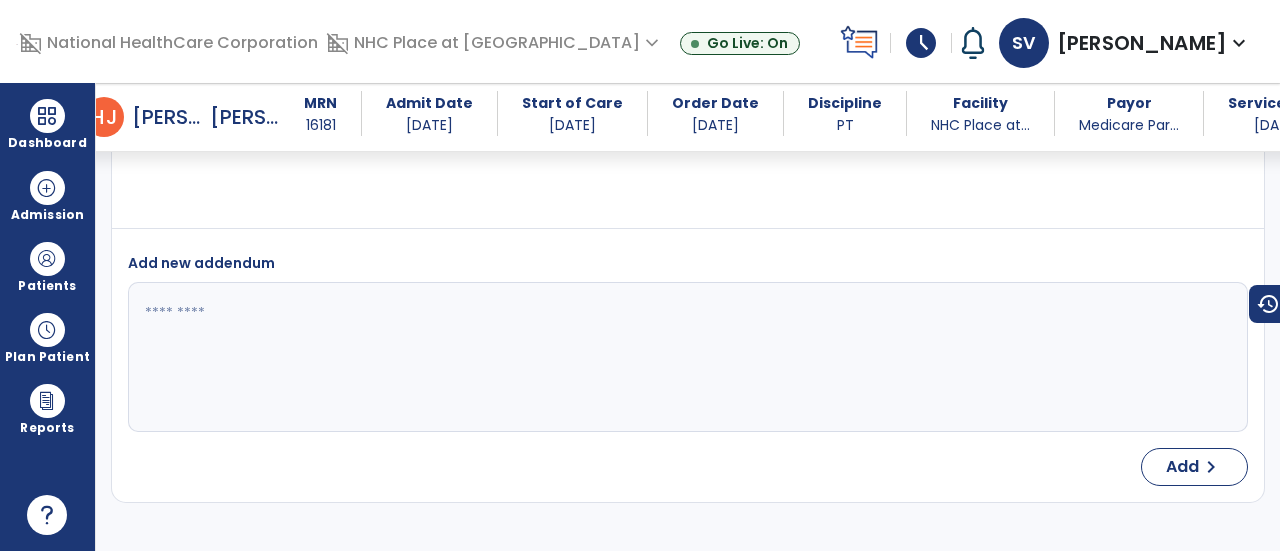 click at bounding box center [17, 42] 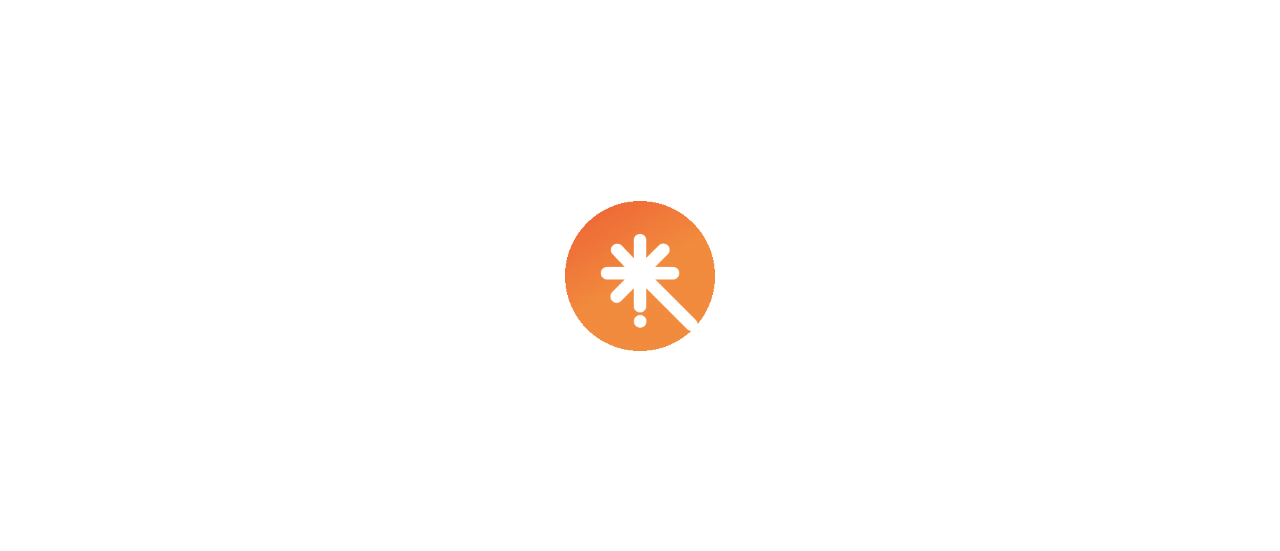 scroll, scrollTop: 0, scrollLeft: 0, axis: both 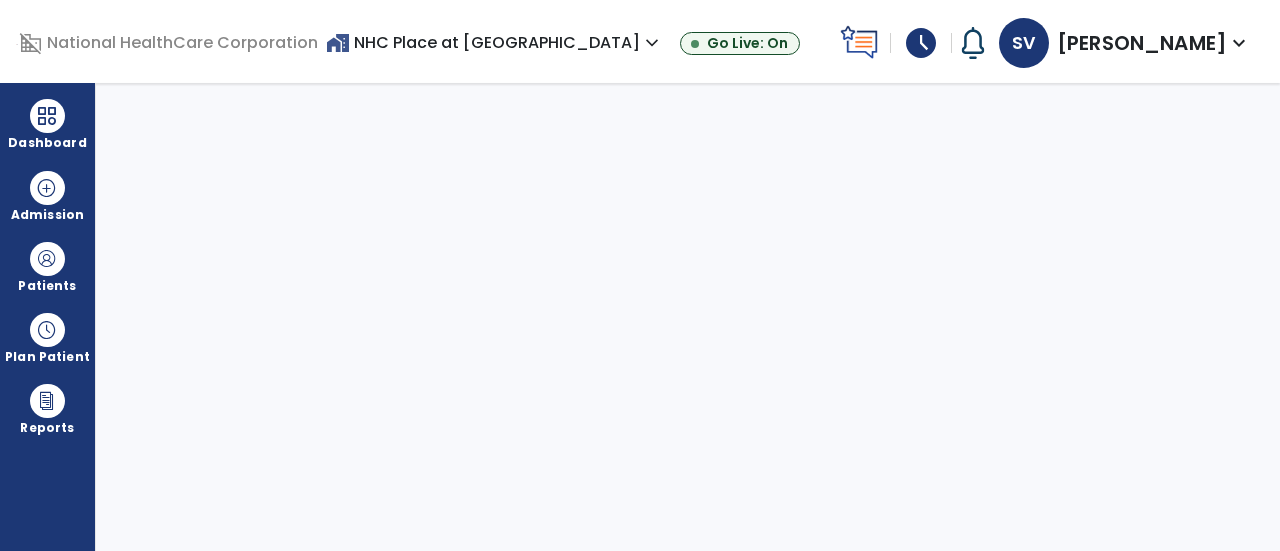 select on "****" 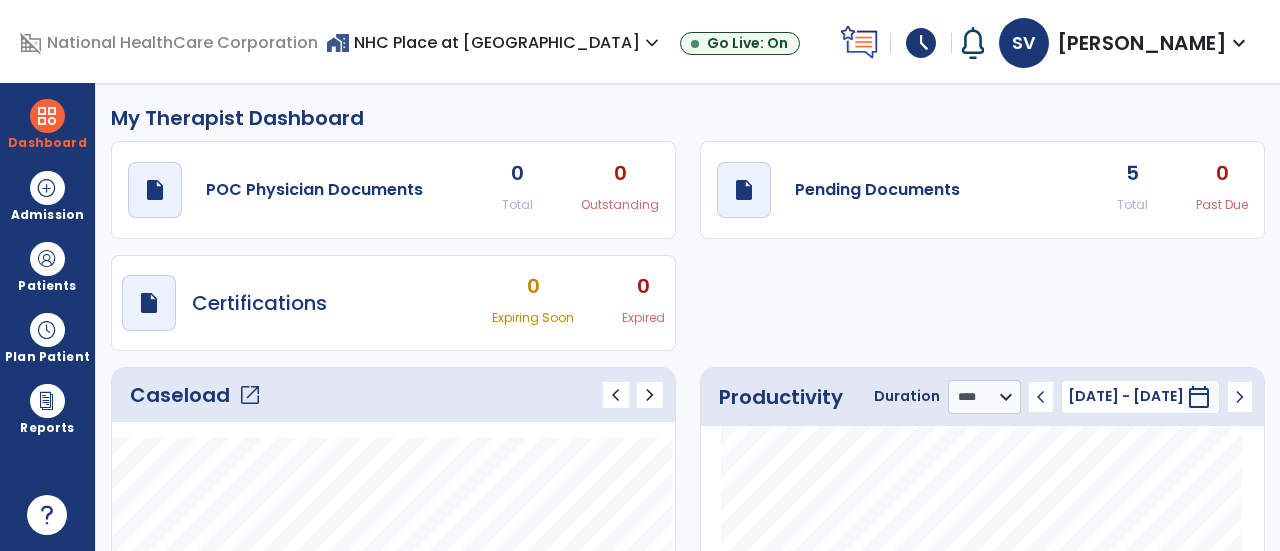 click on "open_in_new" 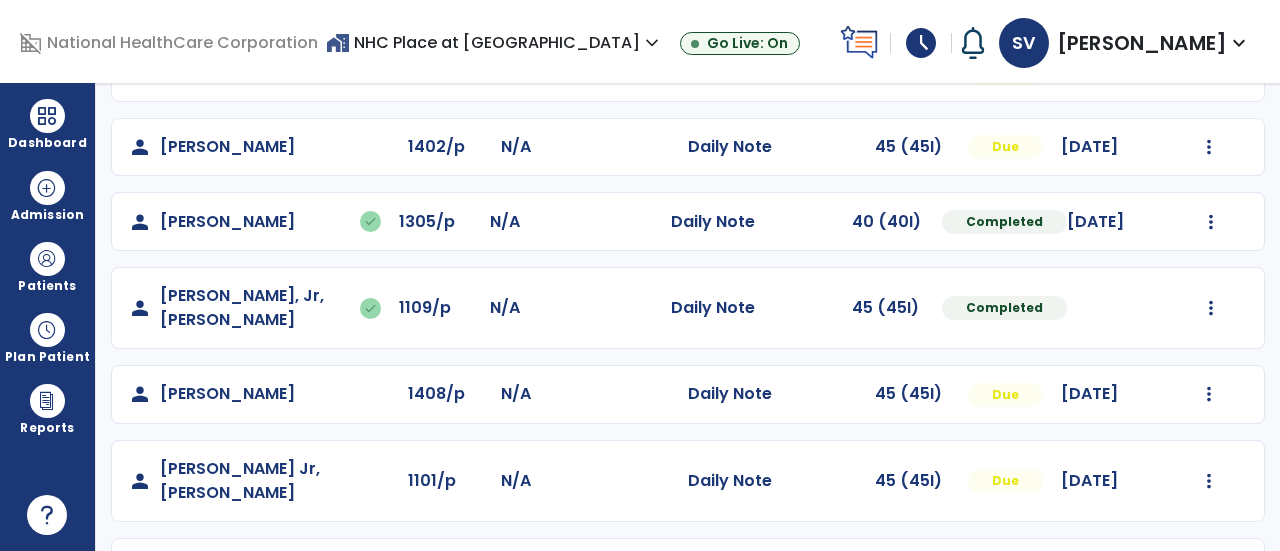scroll, scrollTop: 316, scrollLeft: 0, axis: vertical 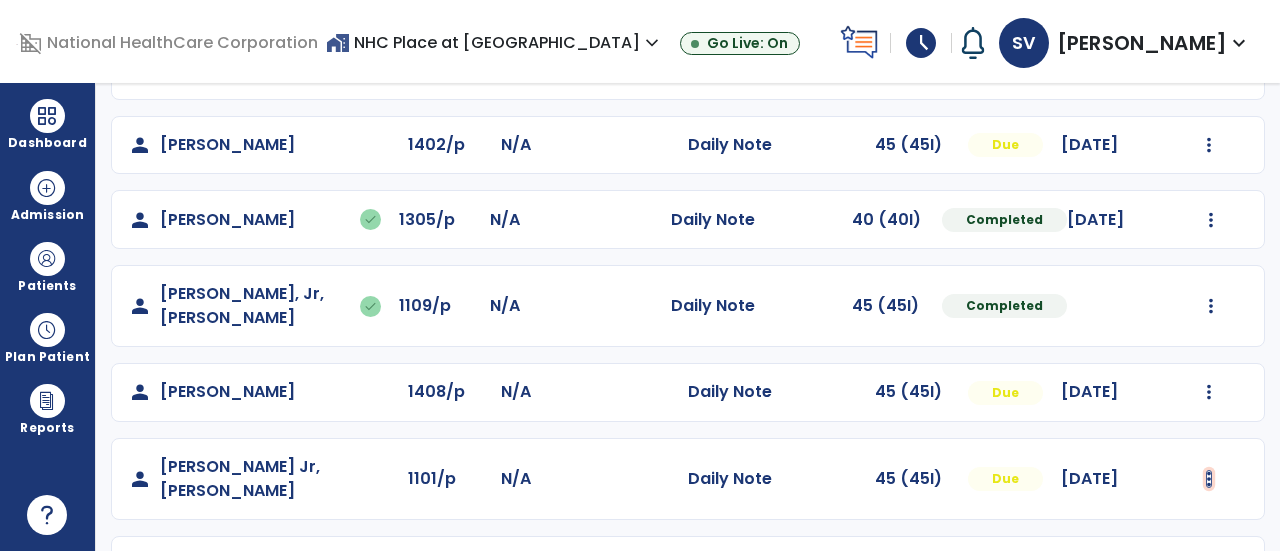 click at bounding box center (1211, -4) 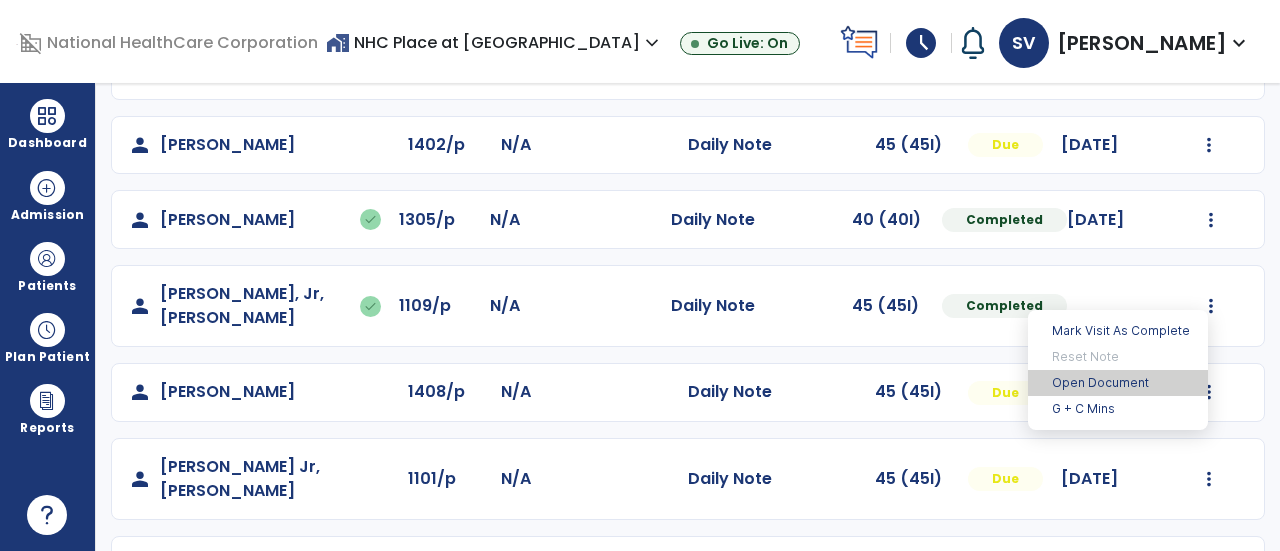click on "Open Document" at bounding box center (1118, 383) 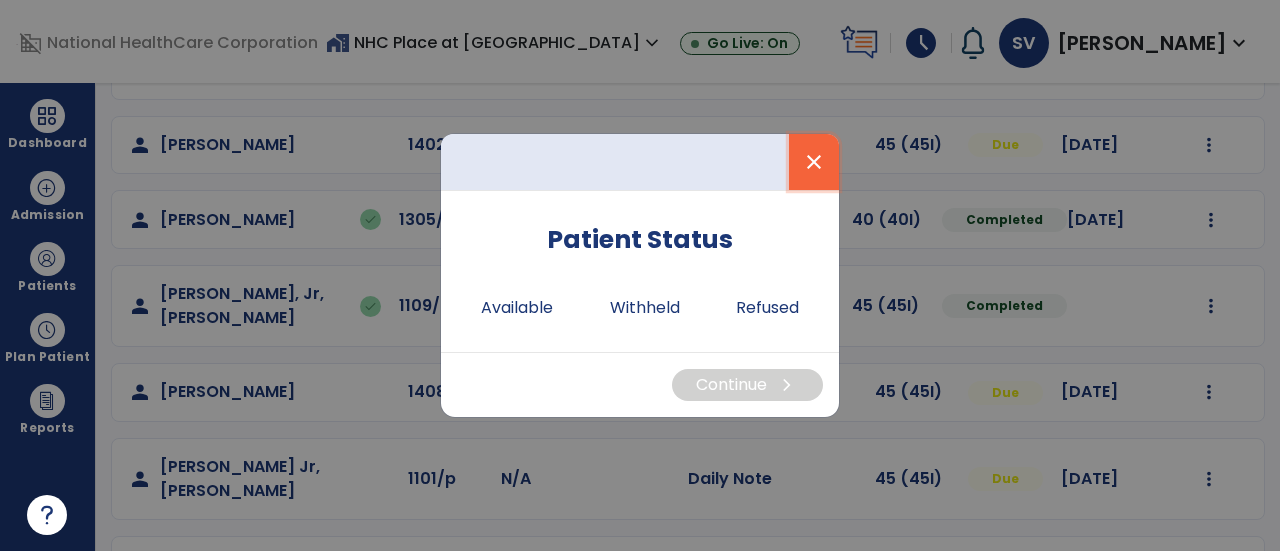 click on "close" at bounding box center (814, 162) 